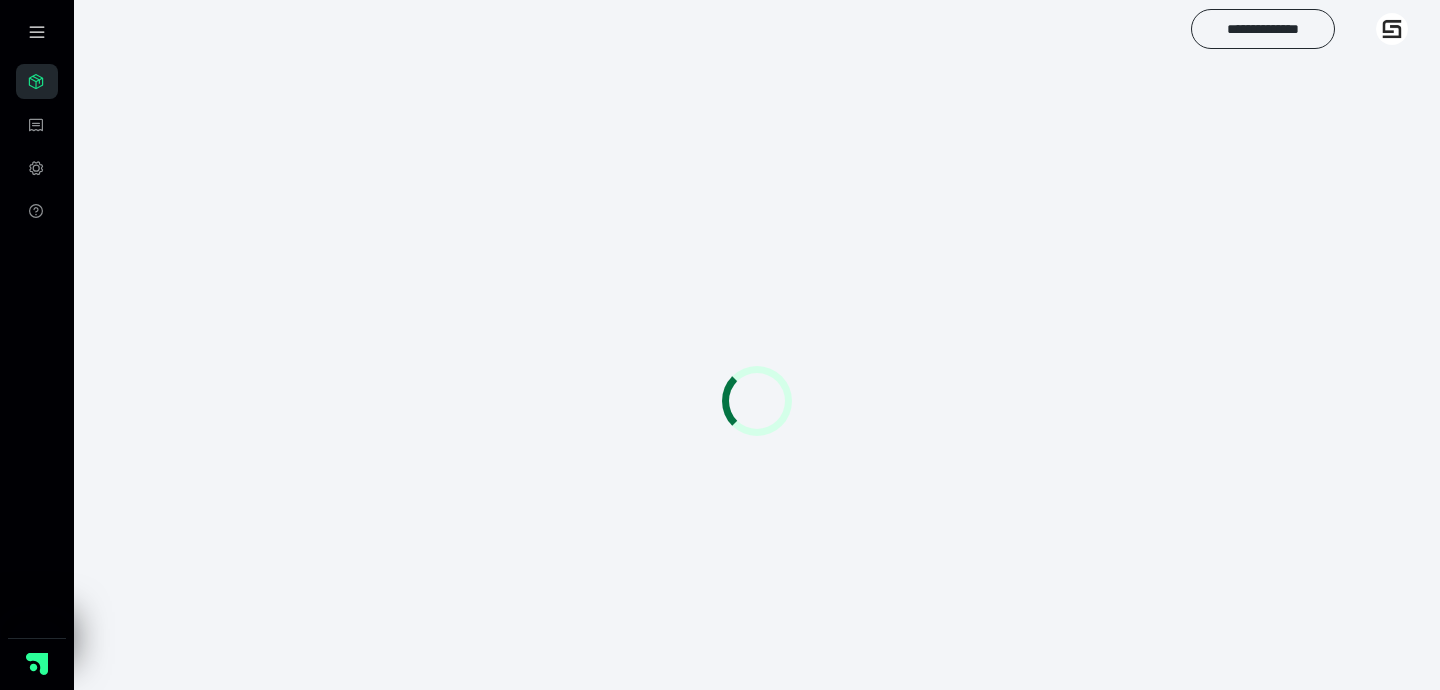 scroll, scrollTop: 0, scrollLeft: 0, axis: both 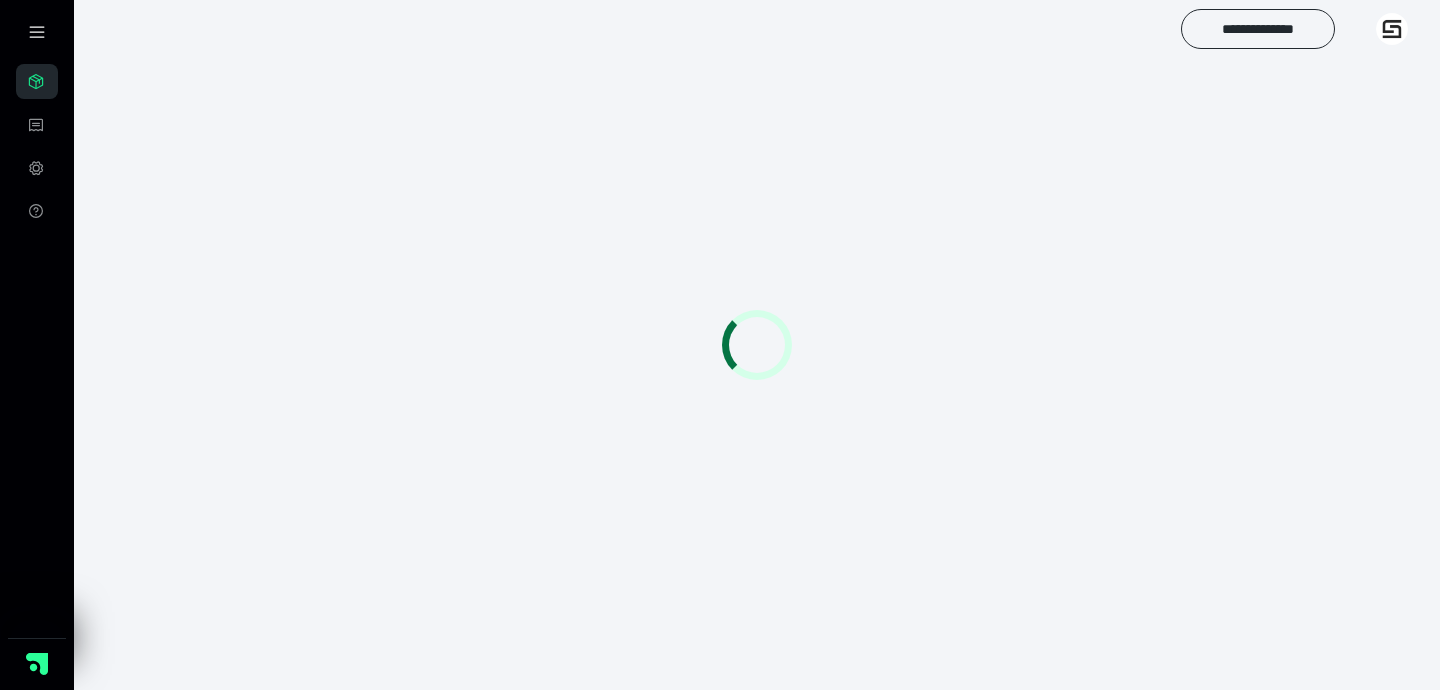 click at bounding box center (757, 345) 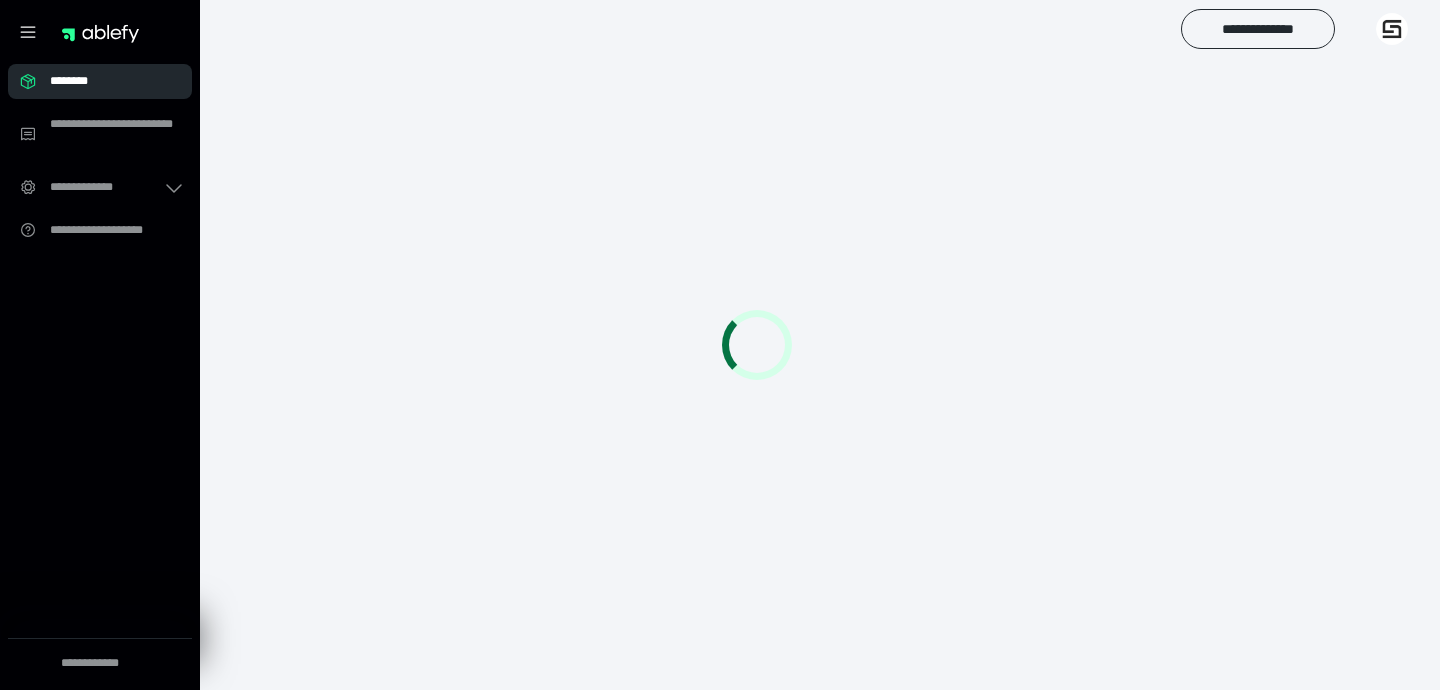 click on "********" at bounding box center [106, 81] 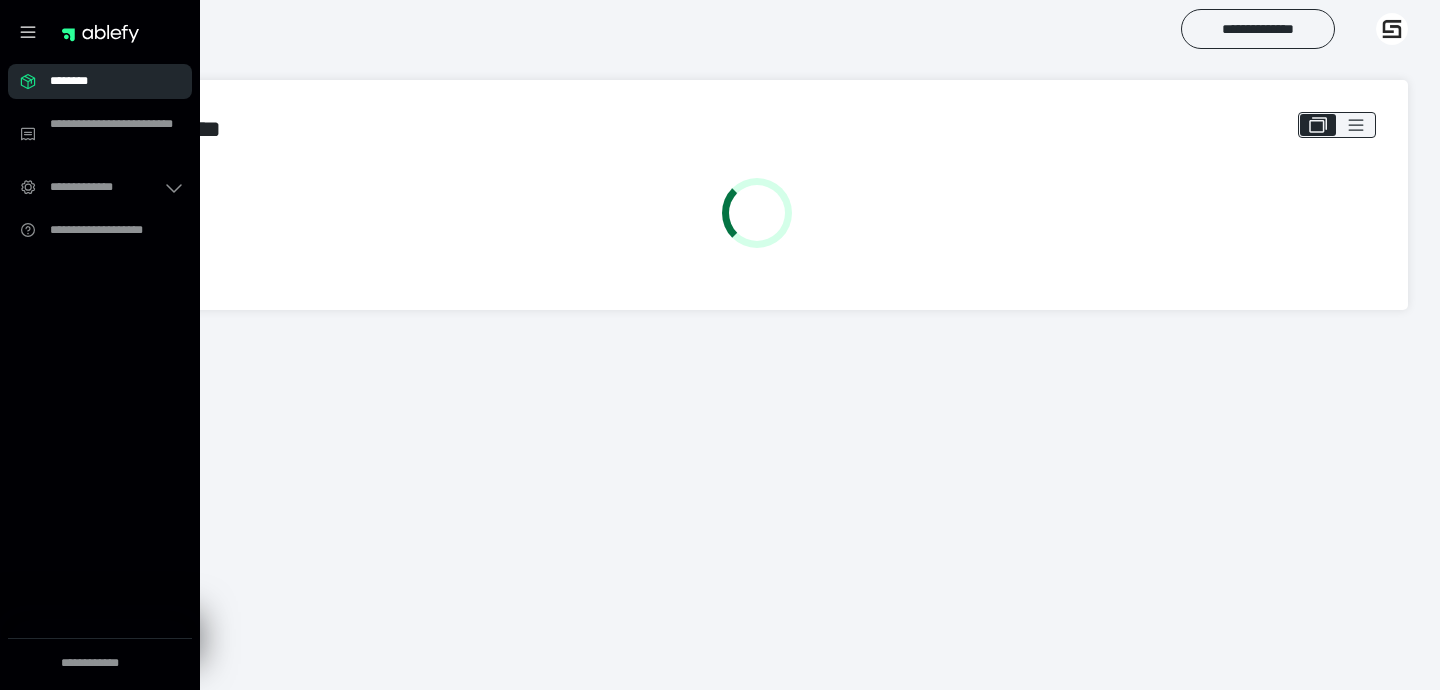 scroll, scrollTop: 0, scrollLeft: 0, axis: both 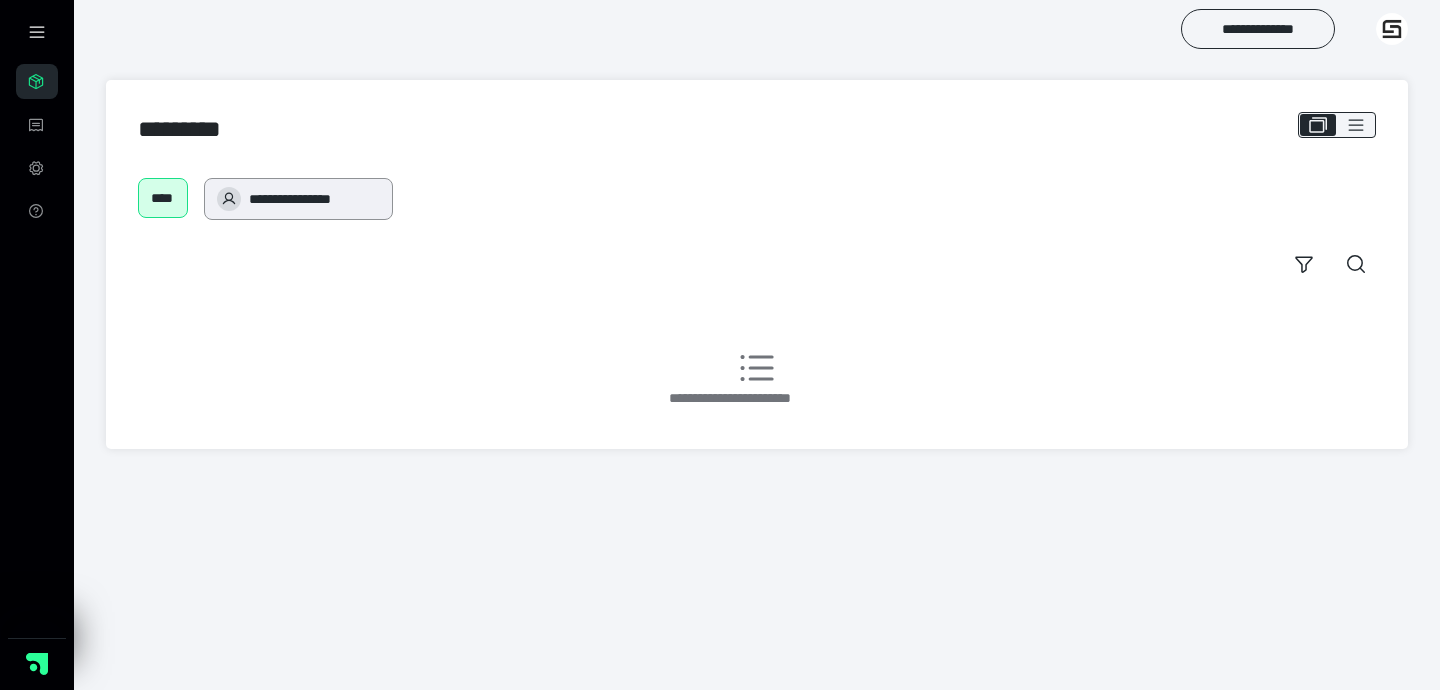 click on "**********" at bounding box center [314, 199] 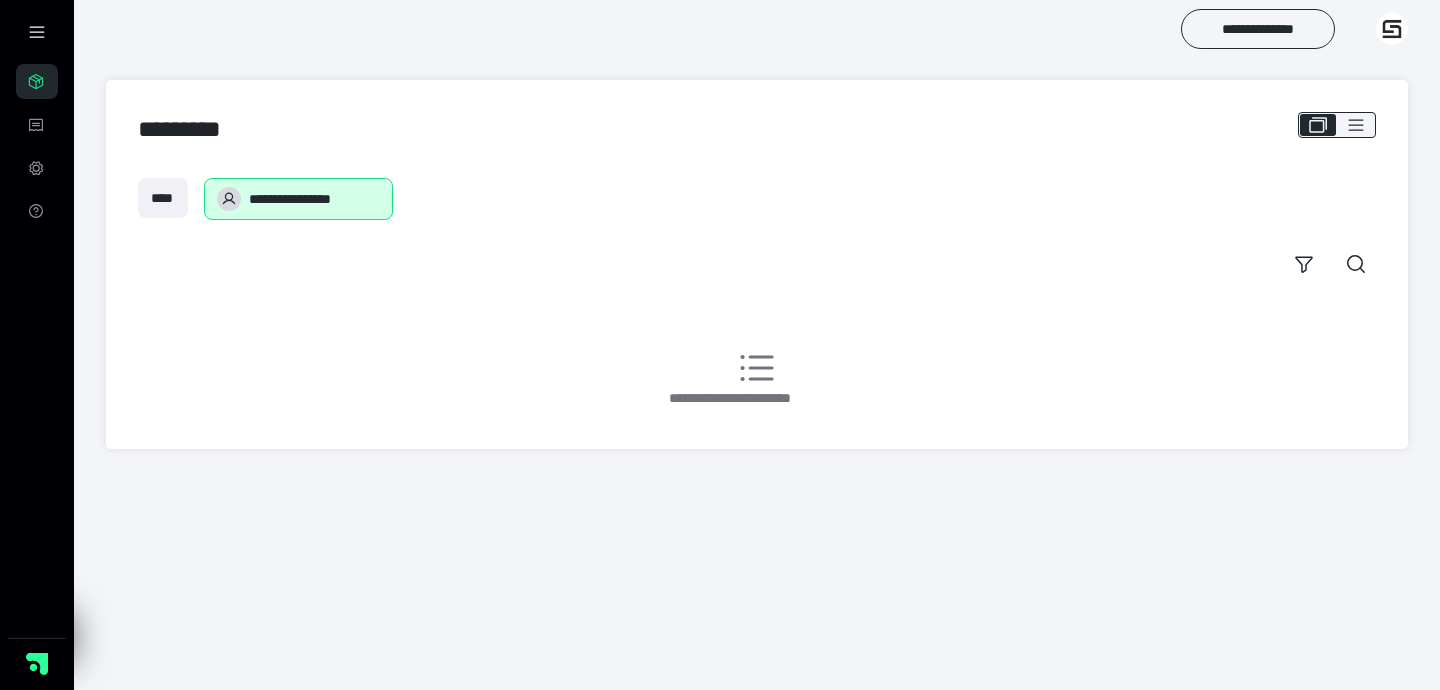scroll, scrollTop: 0, scrollLeft: 0, axis: both 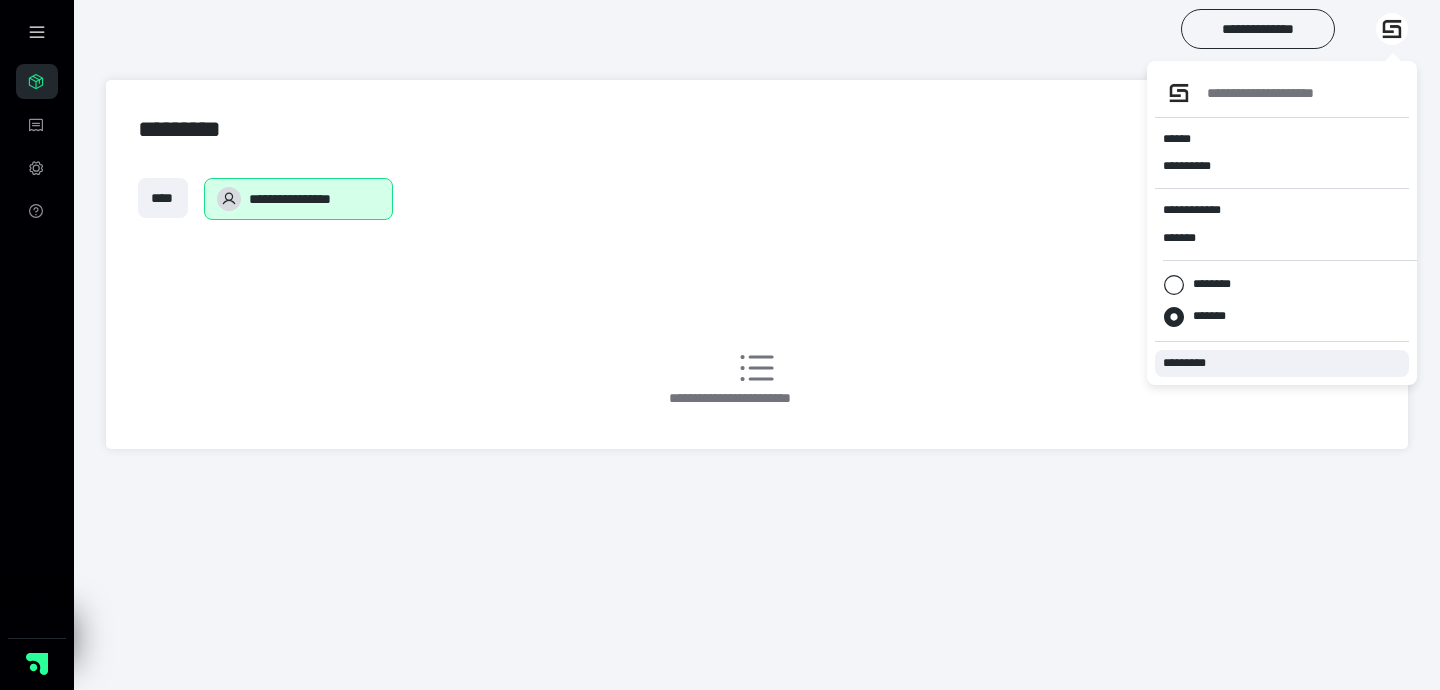 click on "*********" at bounding box center [1193, 363] 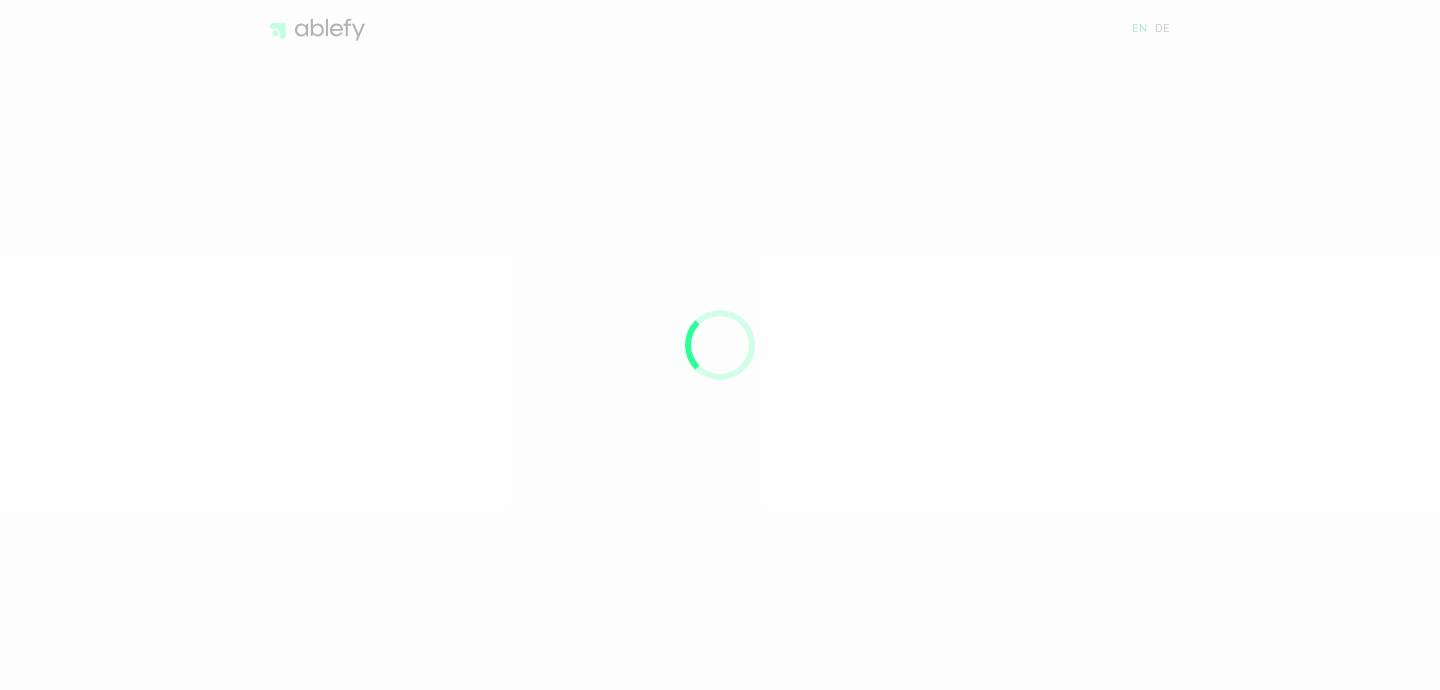 scroll, scrollTop: 0, scrollLeft: 0, axis: both 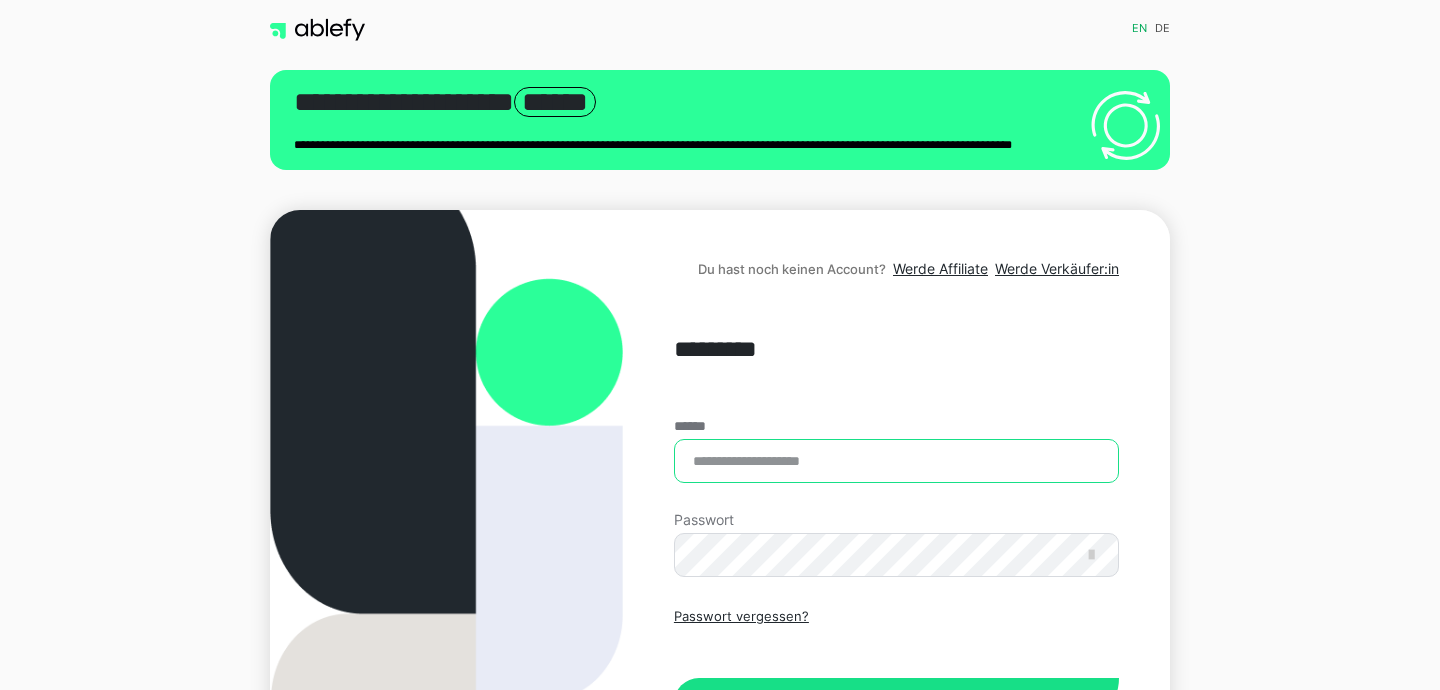type on "**********" 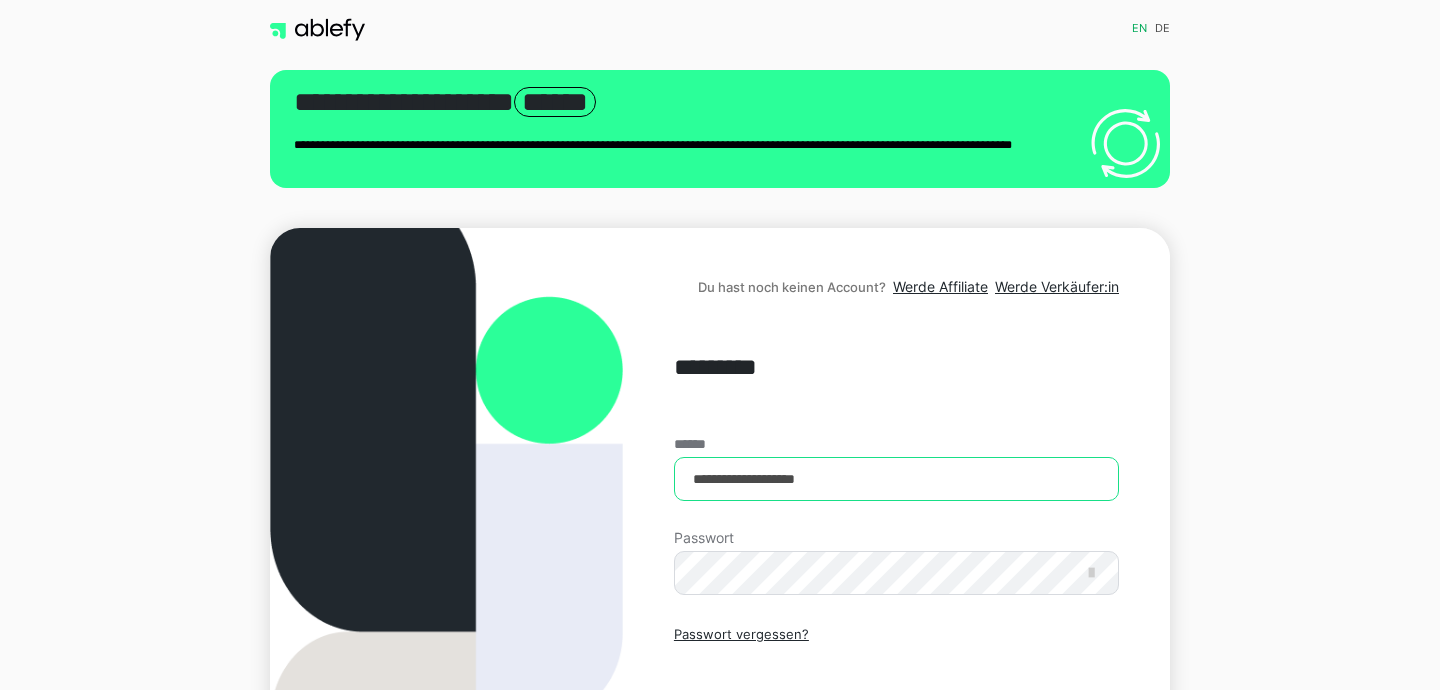 click on "**********" at bounding box center [896, 479] 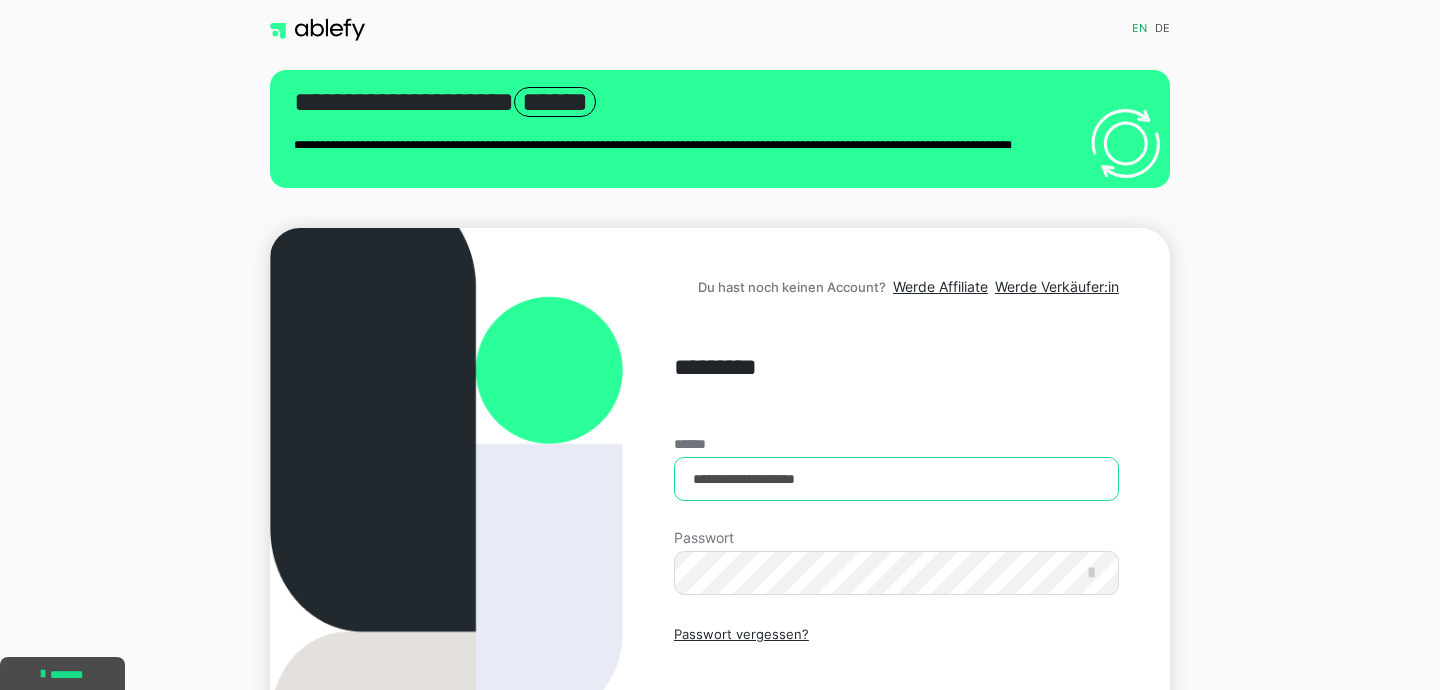 scroll, scrollTop: 193, scrollLeft: 0, axis: vertical 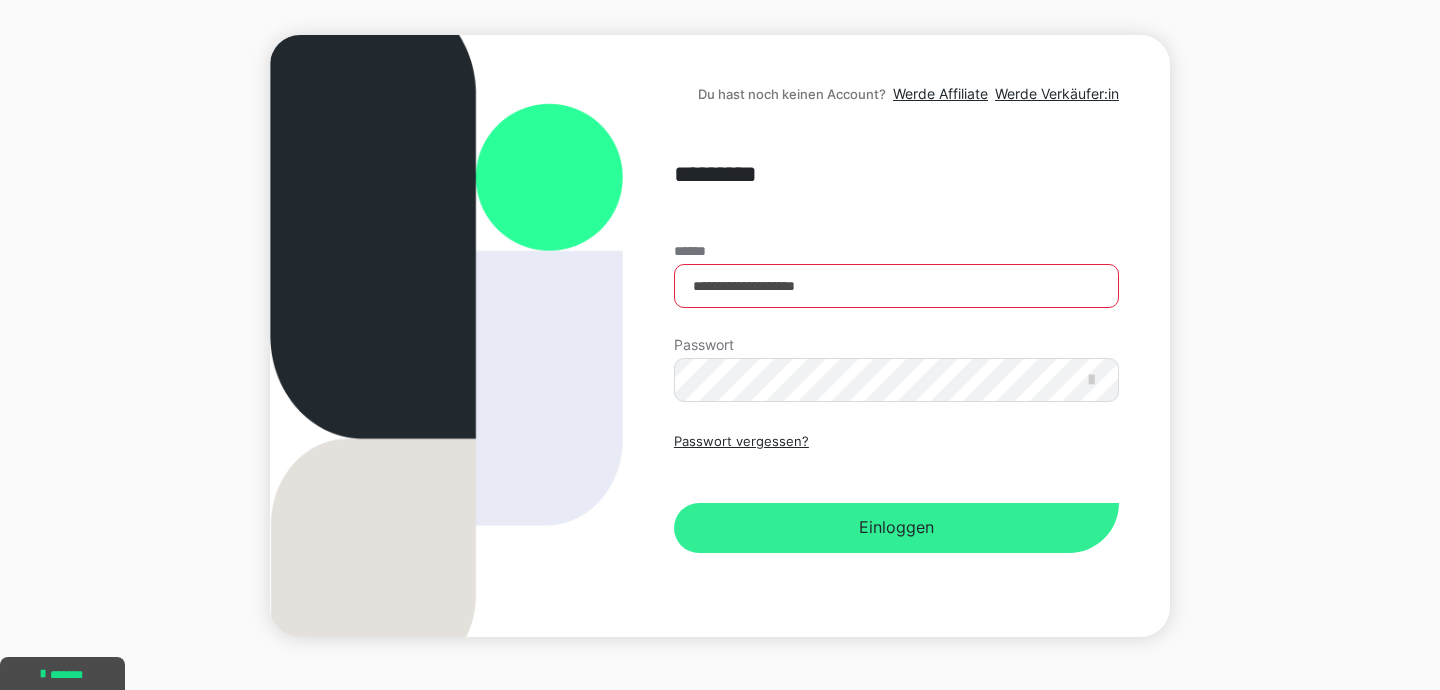 click on "Einloggen" at bounding box center (896, 528) 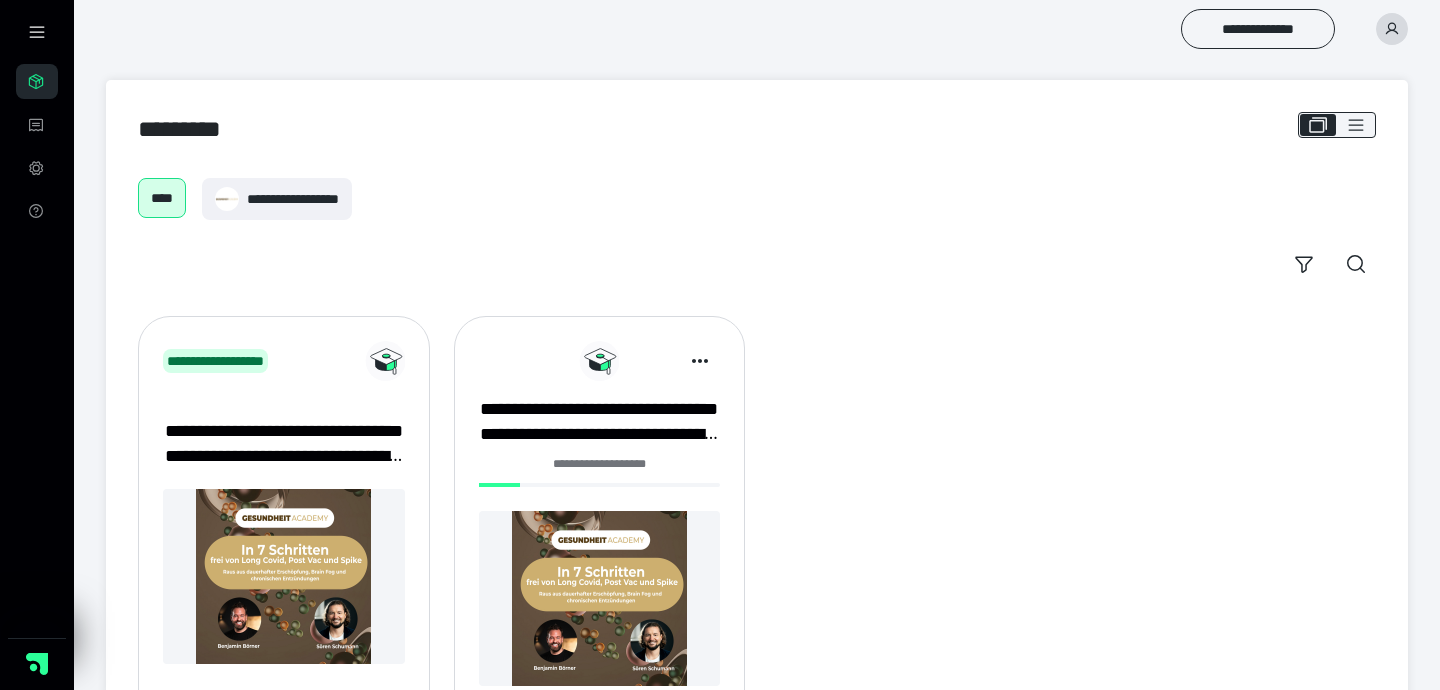 scroll, scrollTop: 0, scrollLeft: 0, axis: both 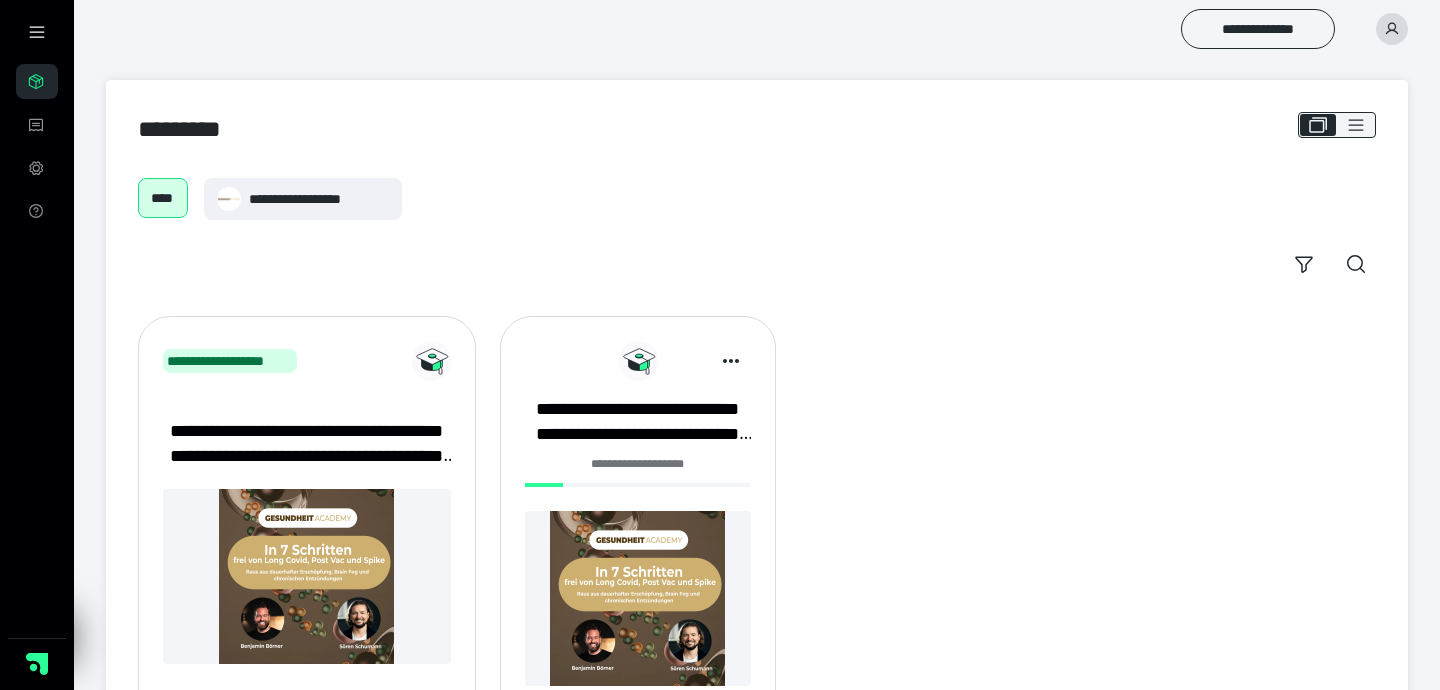 click at bounding box center [638, 598] 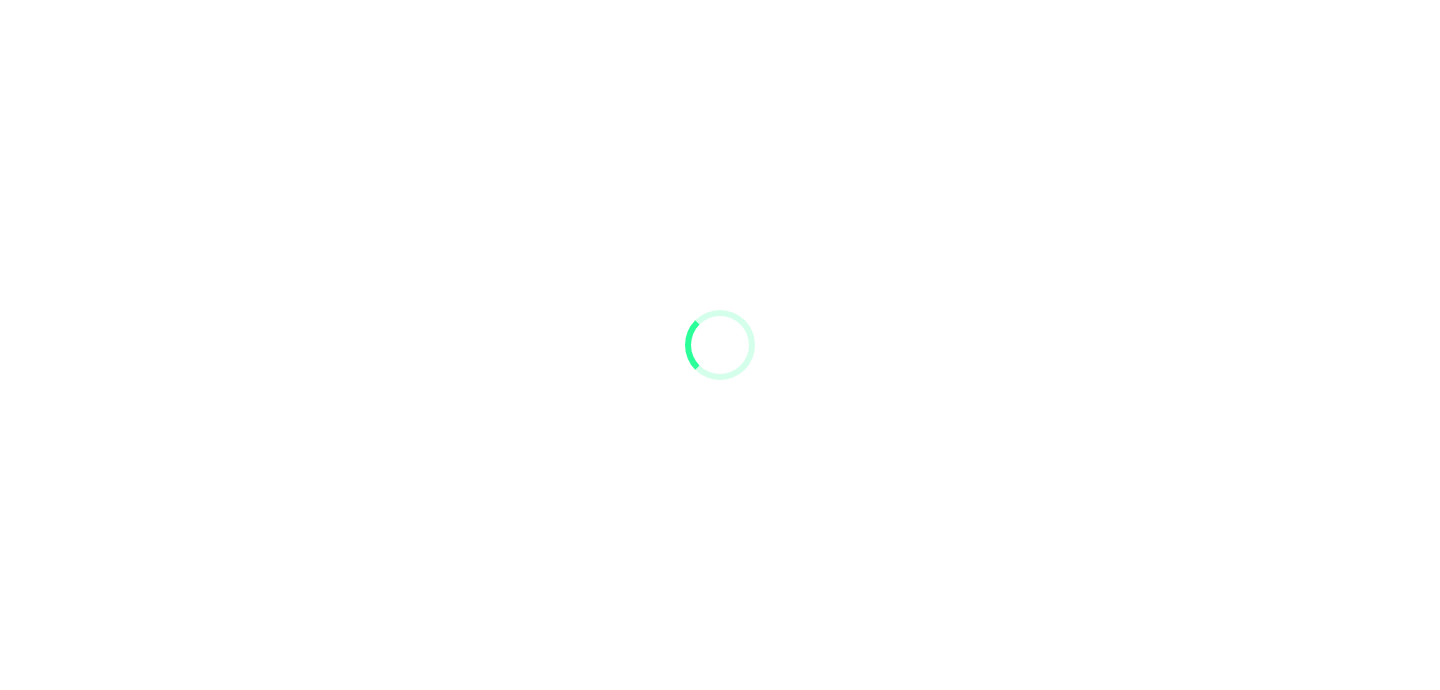 scroll, scrollTop: 0, scrollLeft: 0, axis: both 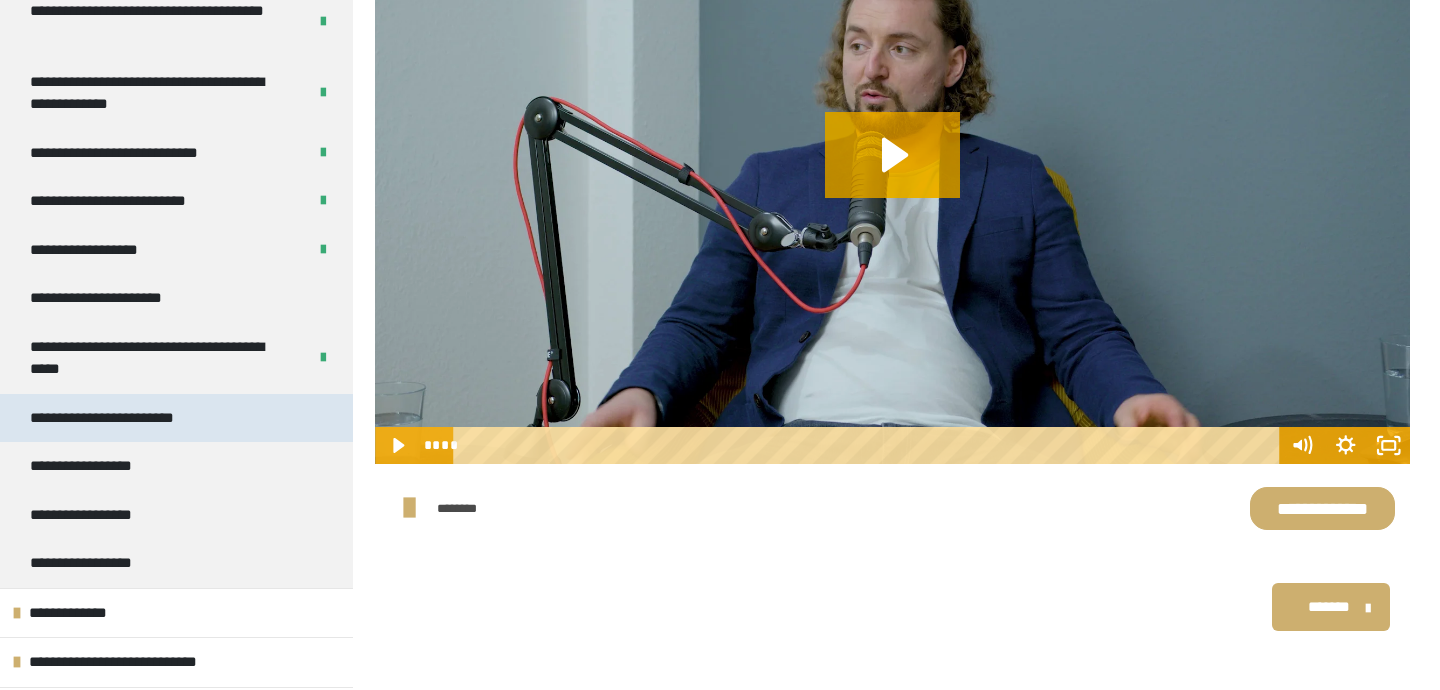 click on "**********" at bounding box center (176, 418) 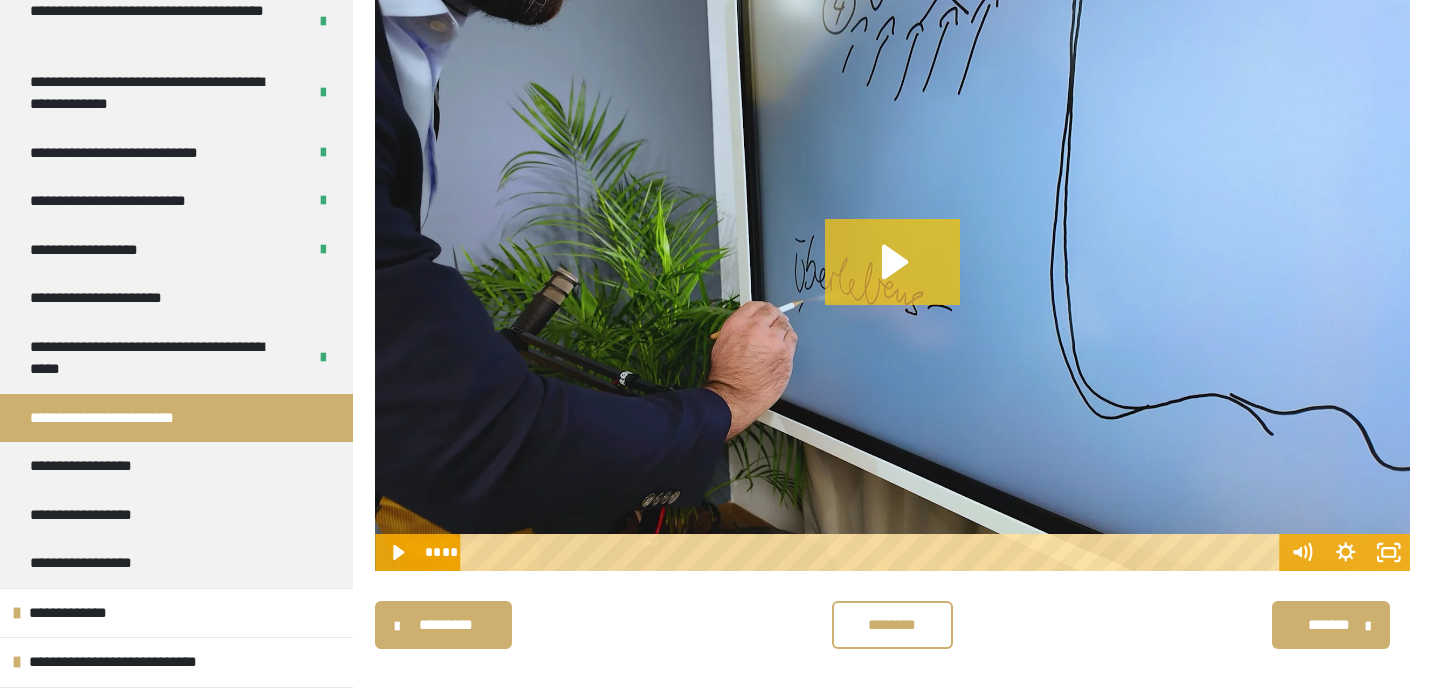 click 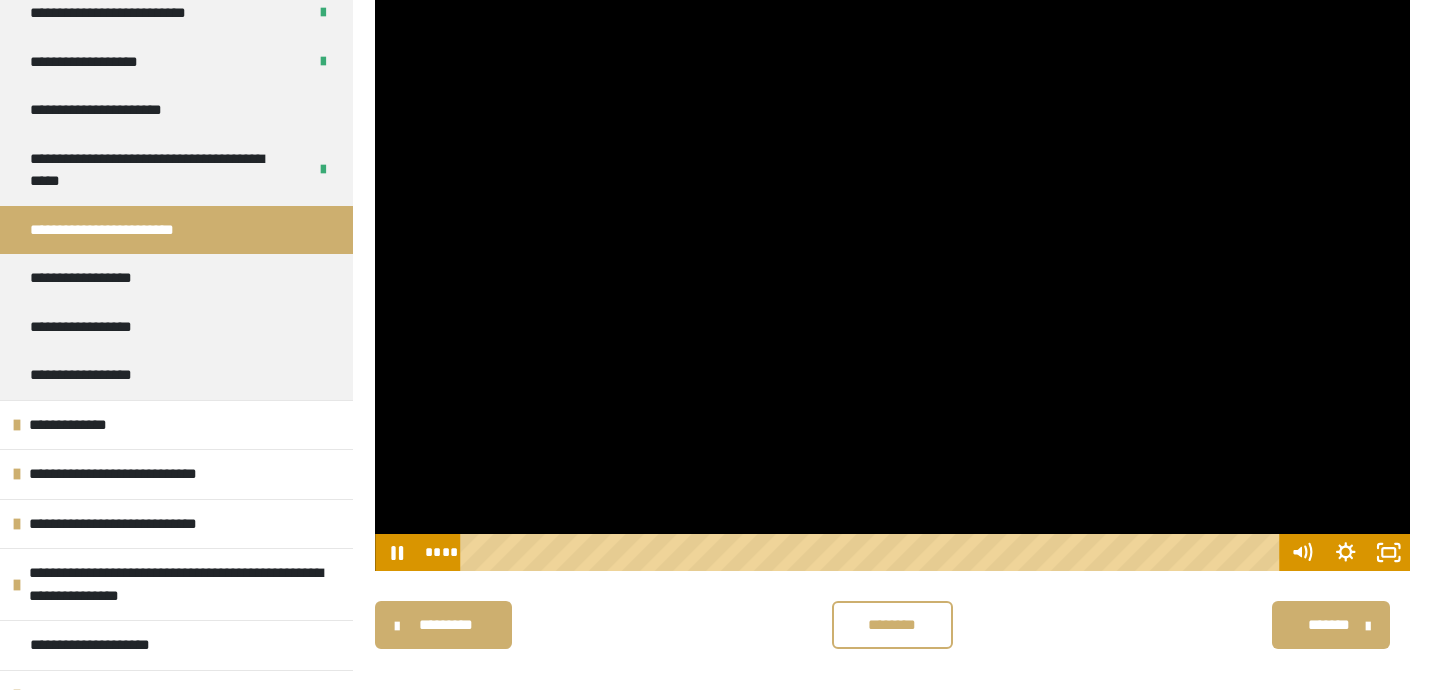 scroll, scrollTop: 412, scrollLeft: 0, axis: vertical 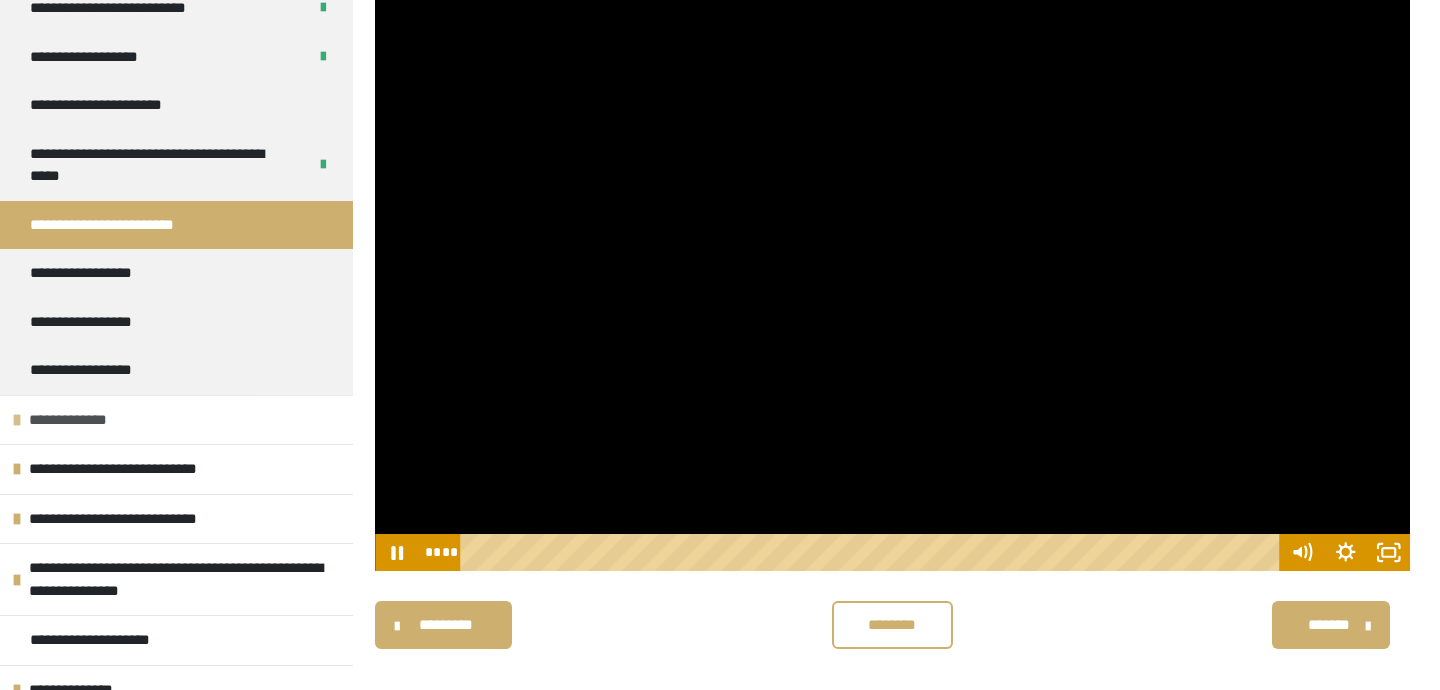 click on "**********" at bounding box center (72, 420) 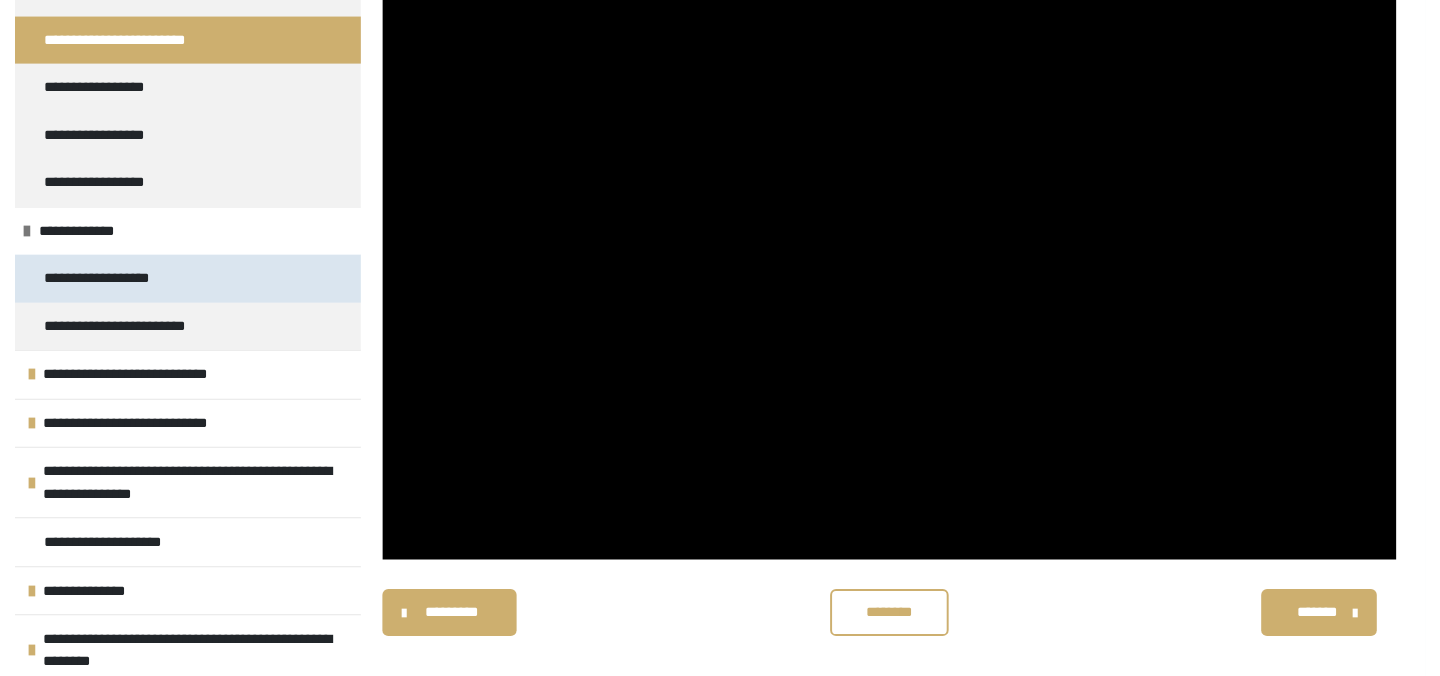 scroll, scrollTop: 598, scrollLeft: 0, axis: vertical 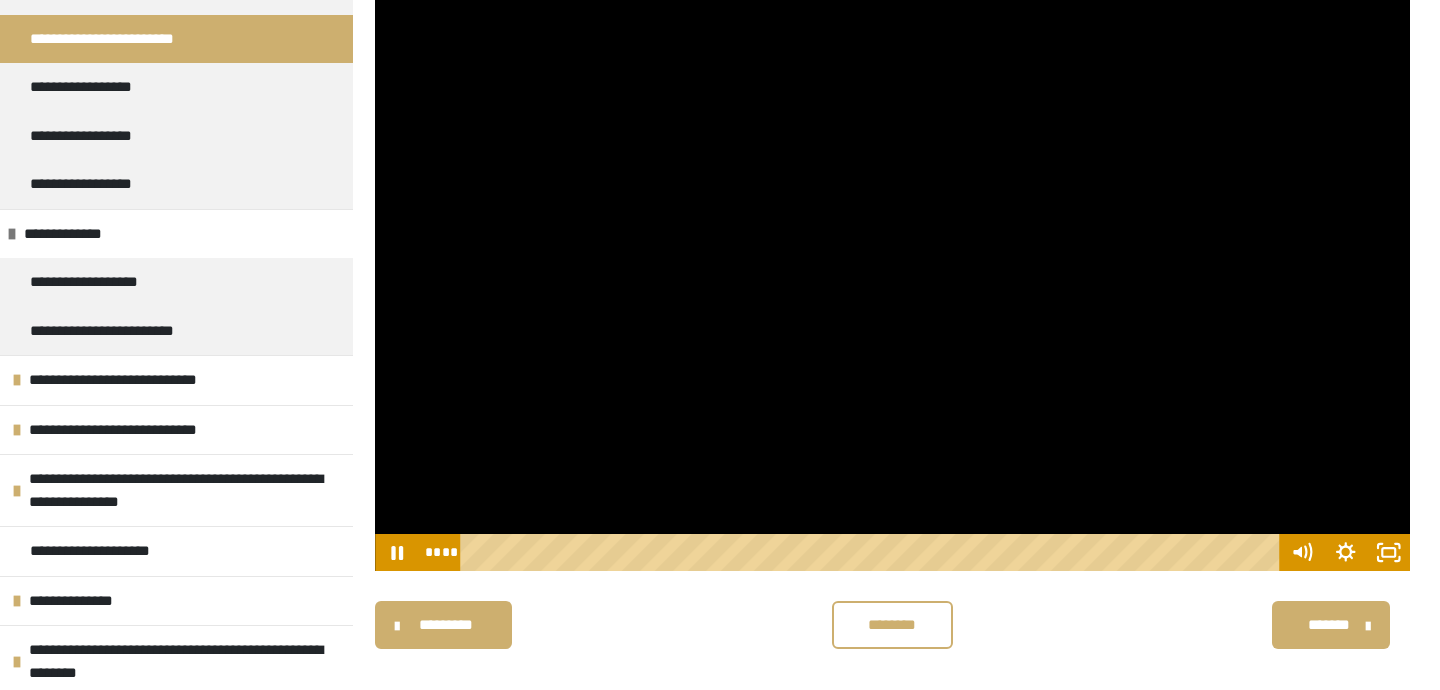 click at bounding box center (892, 281) 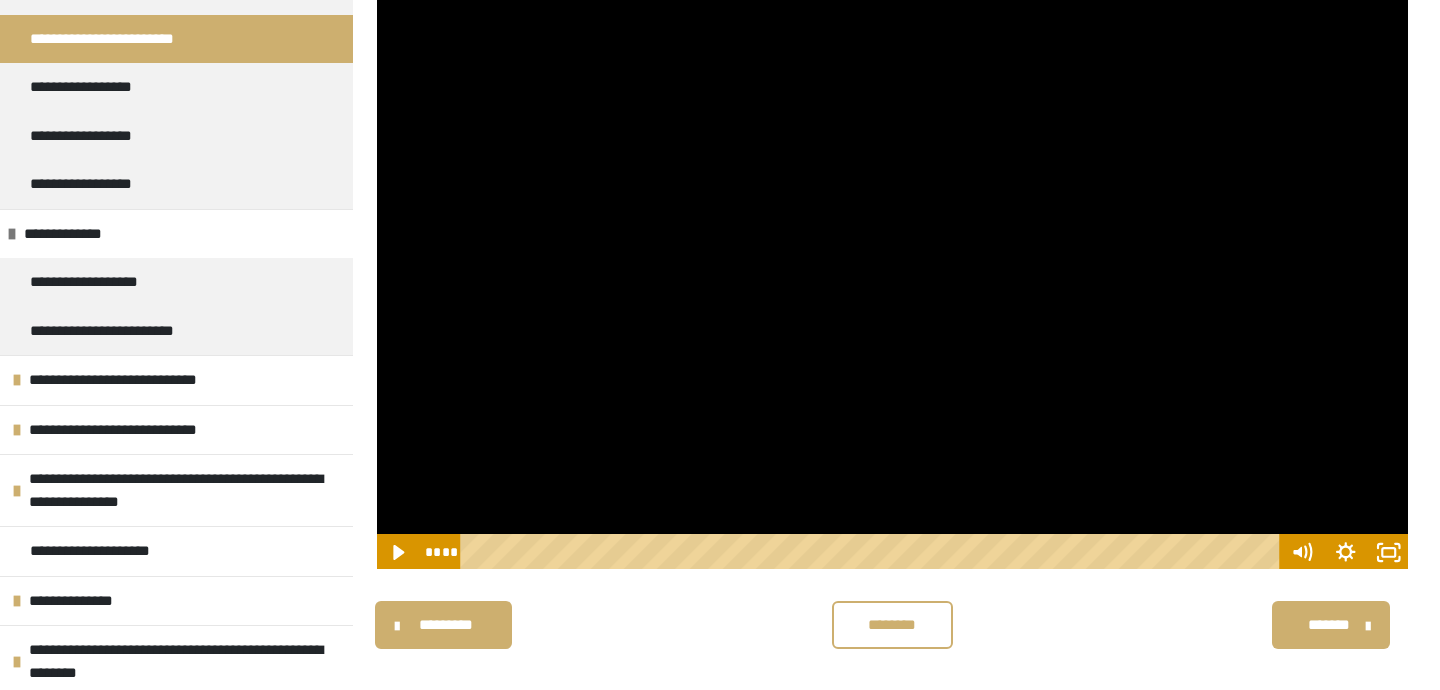 click on "********* ******** *******" at bounding box center [892, 625] 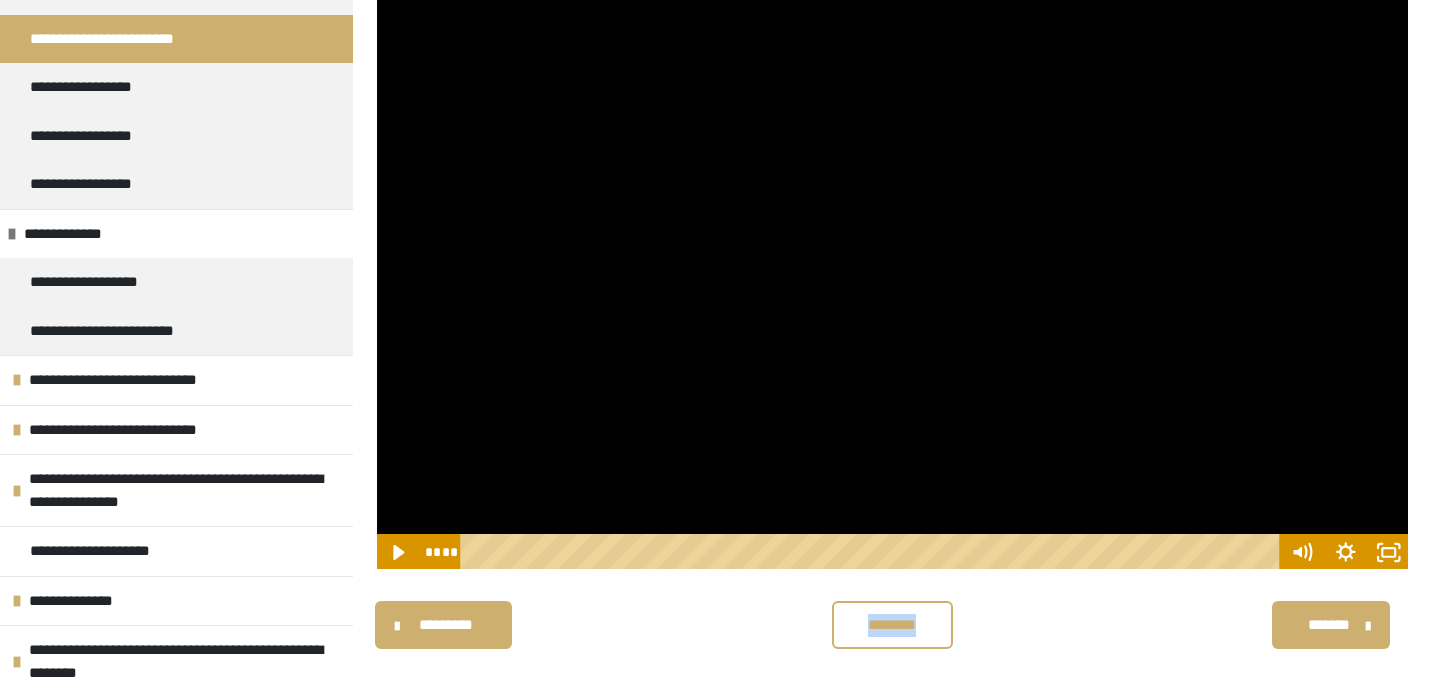 click on "********* ******** *******" at bounding box center (892, 625) 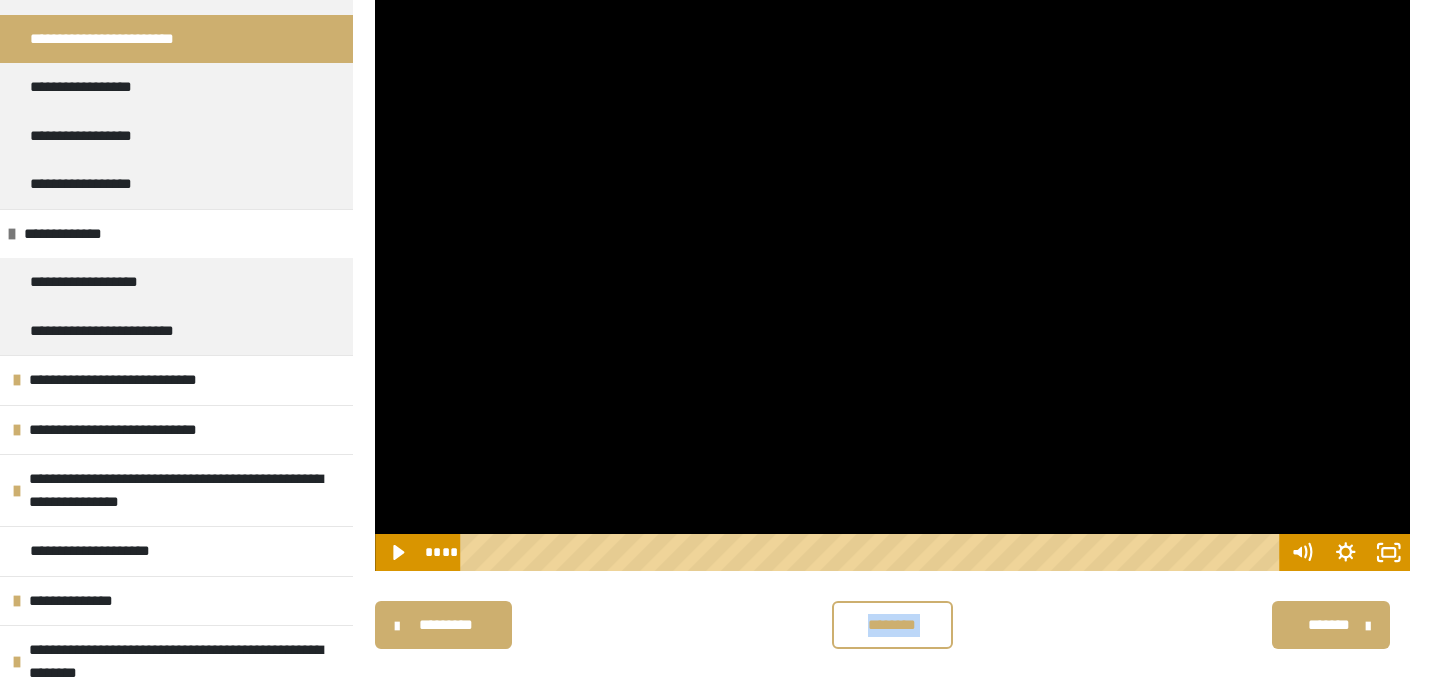 click on "********* ******** *******" at bounding box center [892, 625] 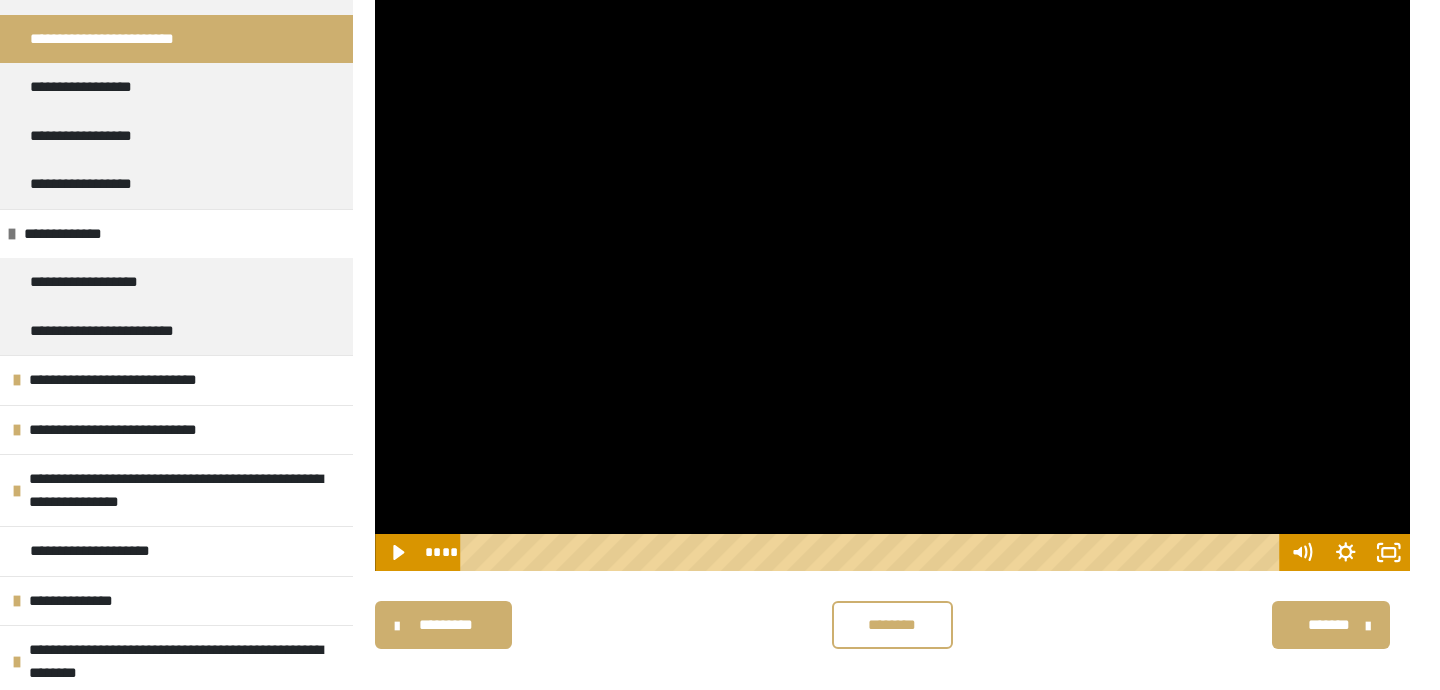 click on "********* ******** *******" at bounding box center [892, 625] 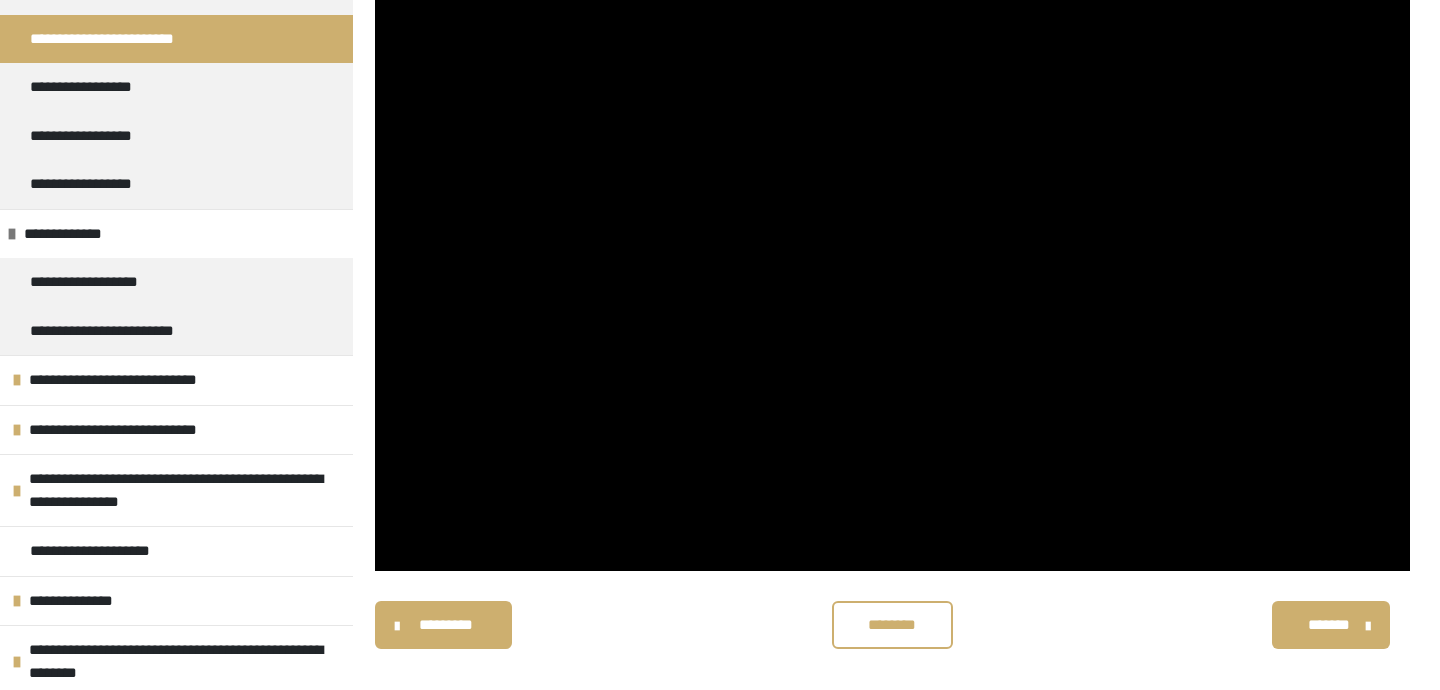 click on "********* ******** *******" at bounding box center (892, 625) 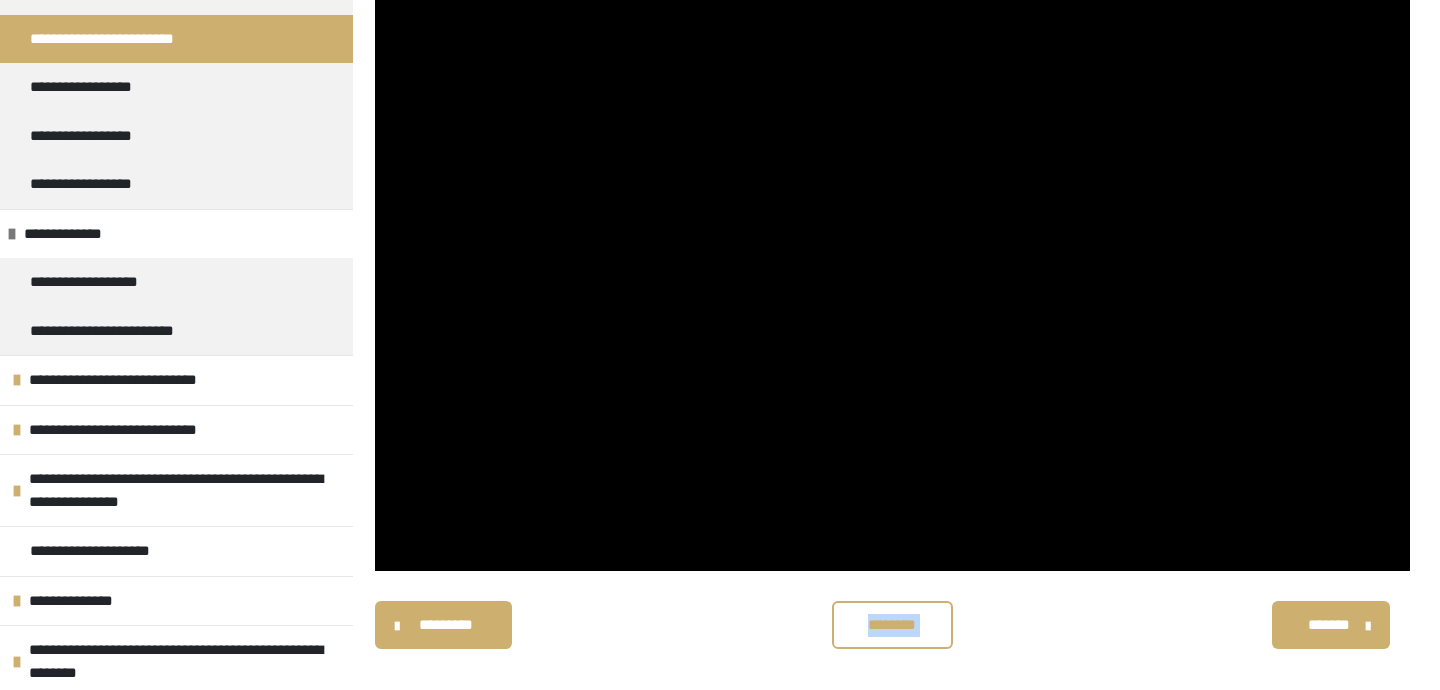 click on "********* ******** *******" at bounding box center (892, 625) 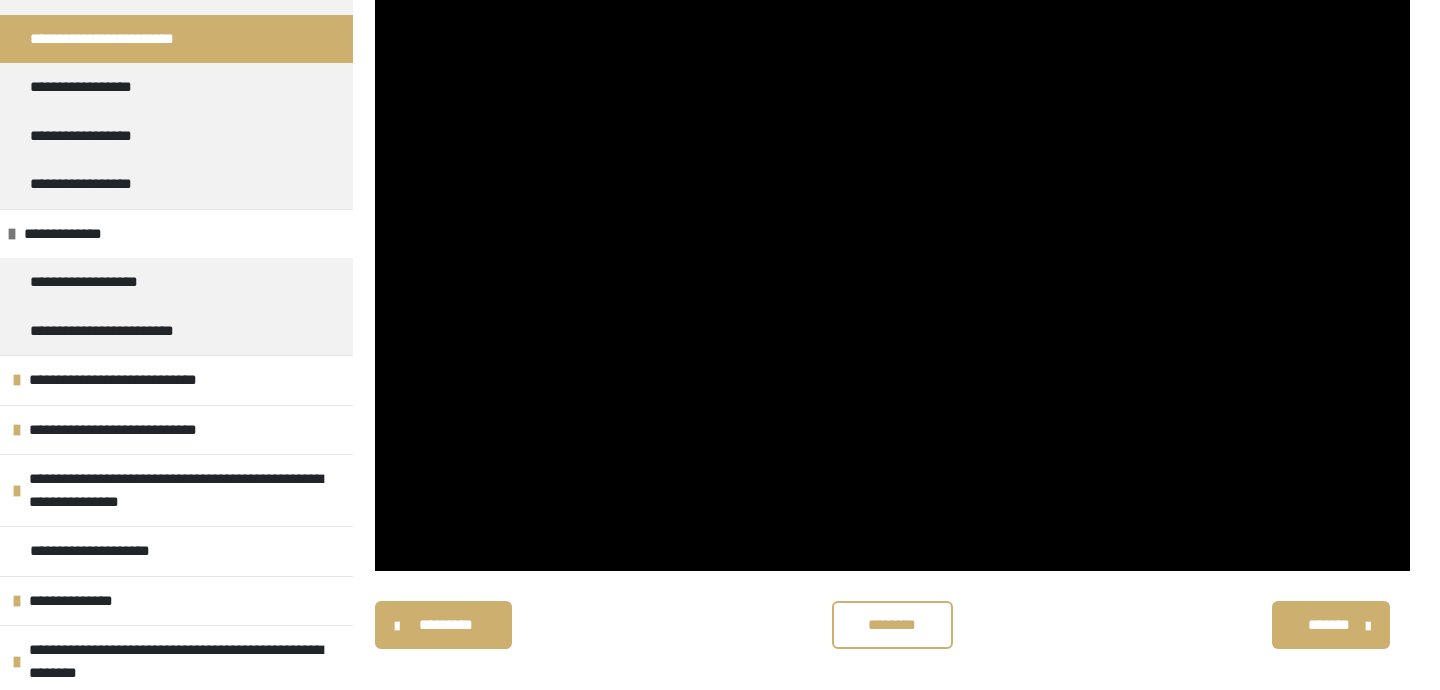 click on "********* ******** *******" at bounding box center [892, 625] 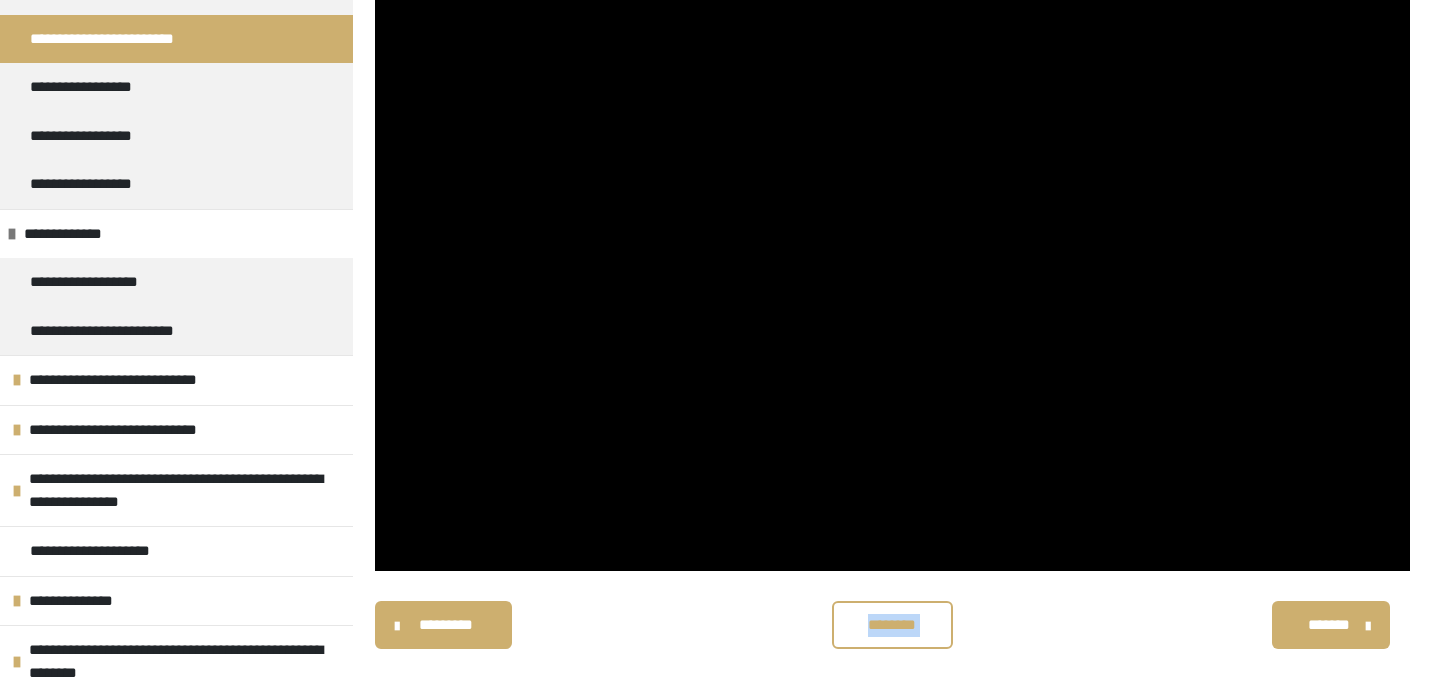 click on "********* ******** *******" at bounding box center [892, 625] 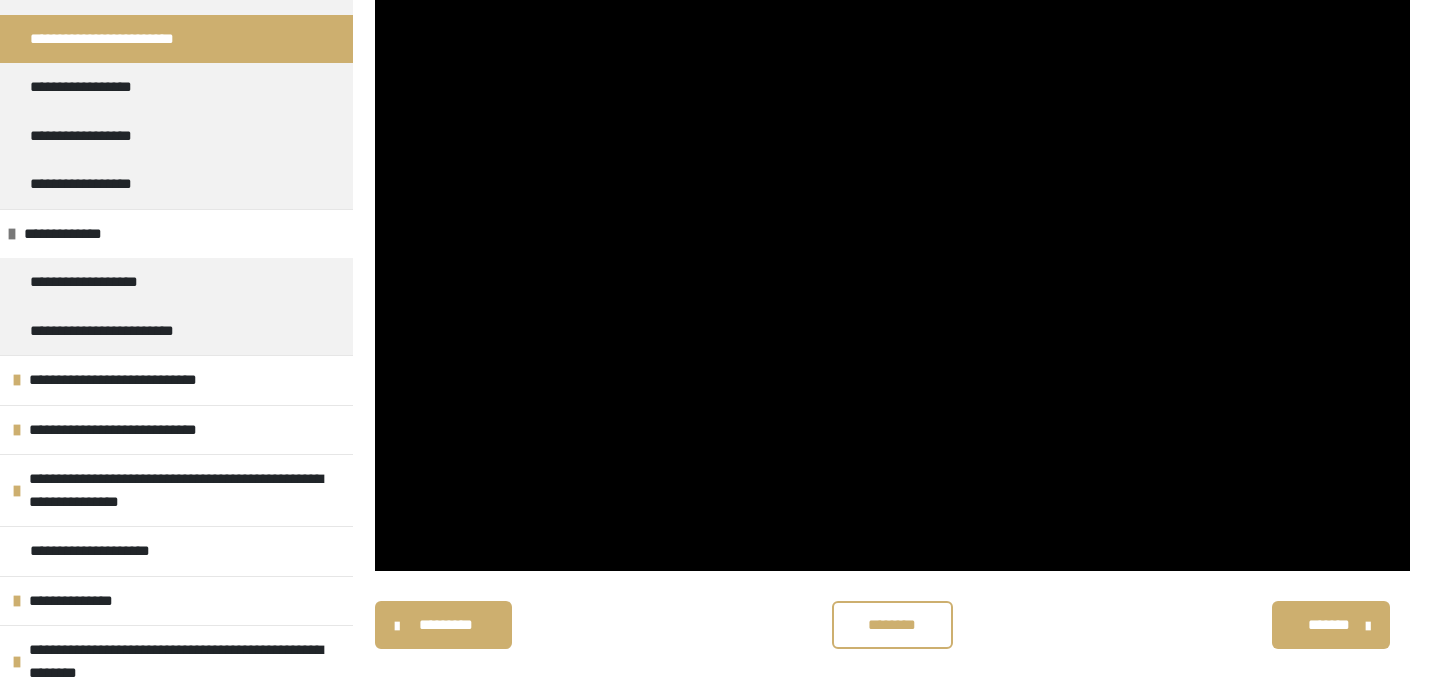 click on "********* ******** *******" at bounding box center [892, 625] 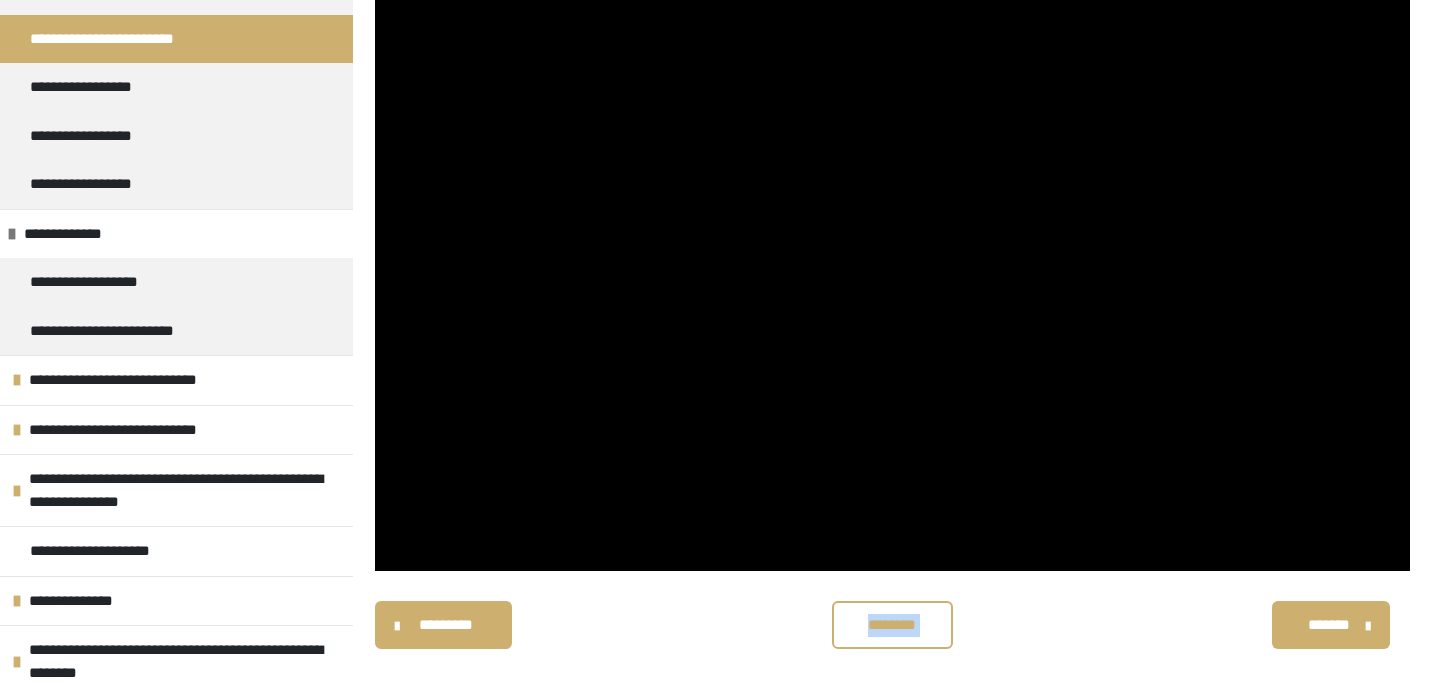 click on "********* ******** *******" at bounding box center (892, 625) 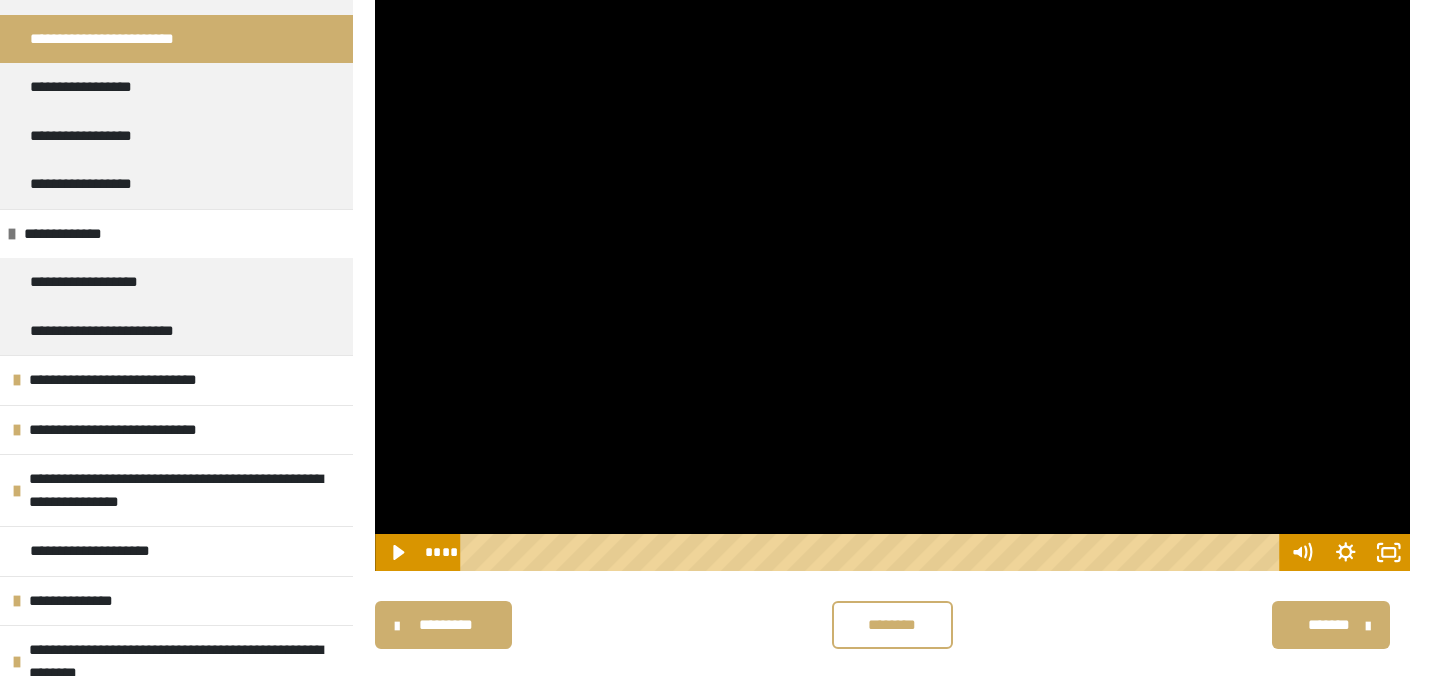 click at bounding box center [892, 281] 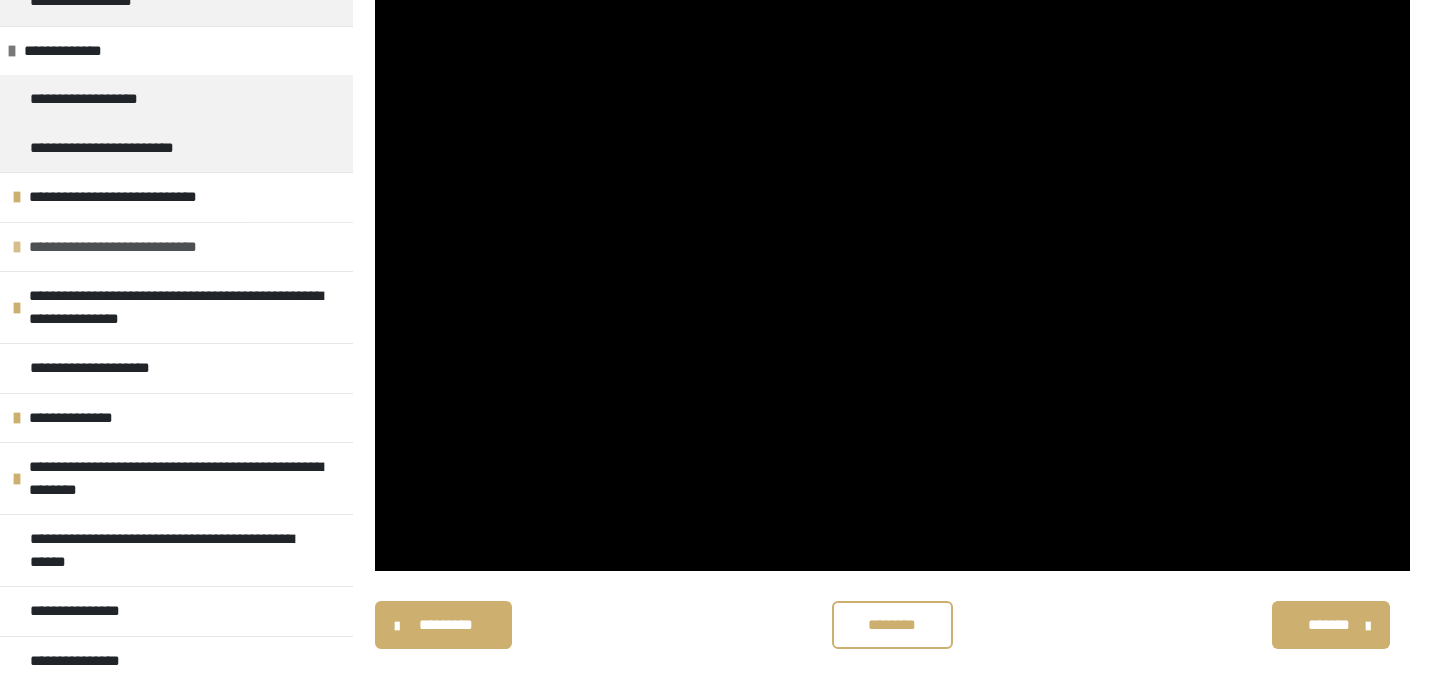 scroll, scrollTop: 785, scrollLeft: 0, axis: vertical 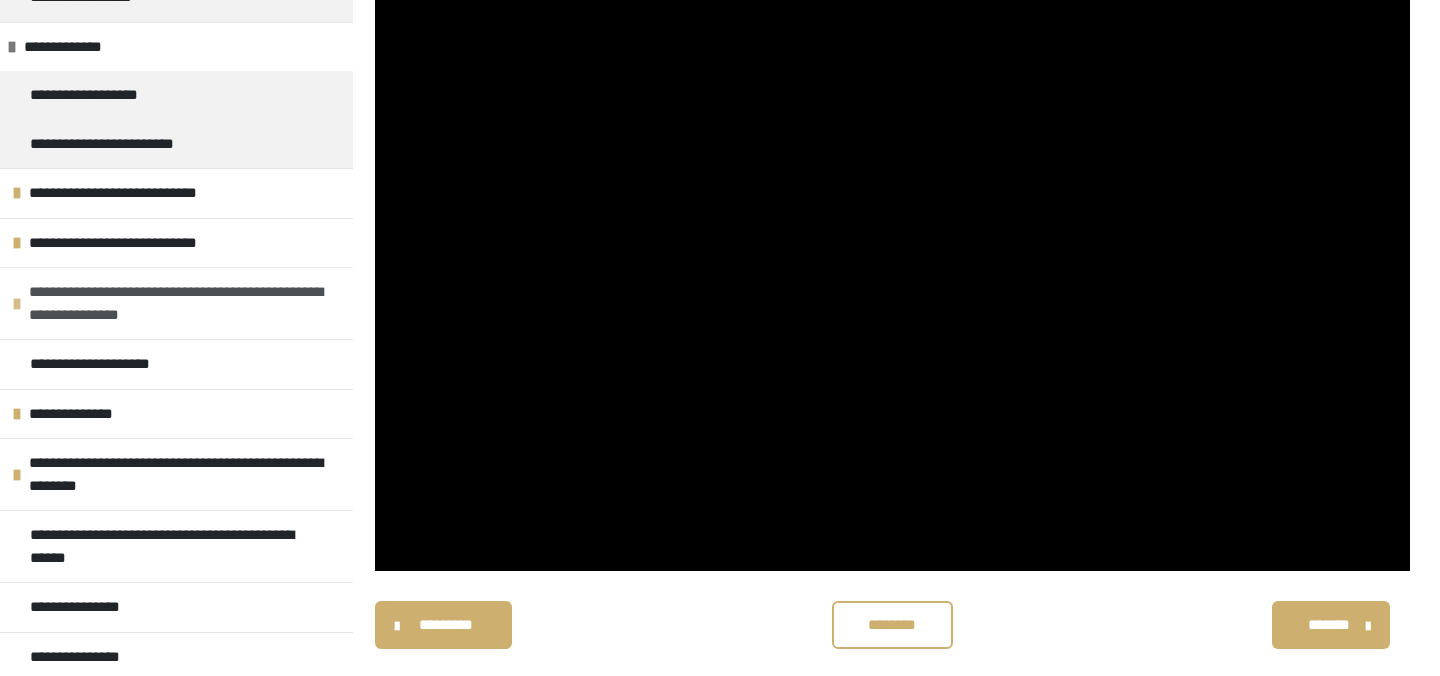 click on "**********" at bounding box center (186, 303) 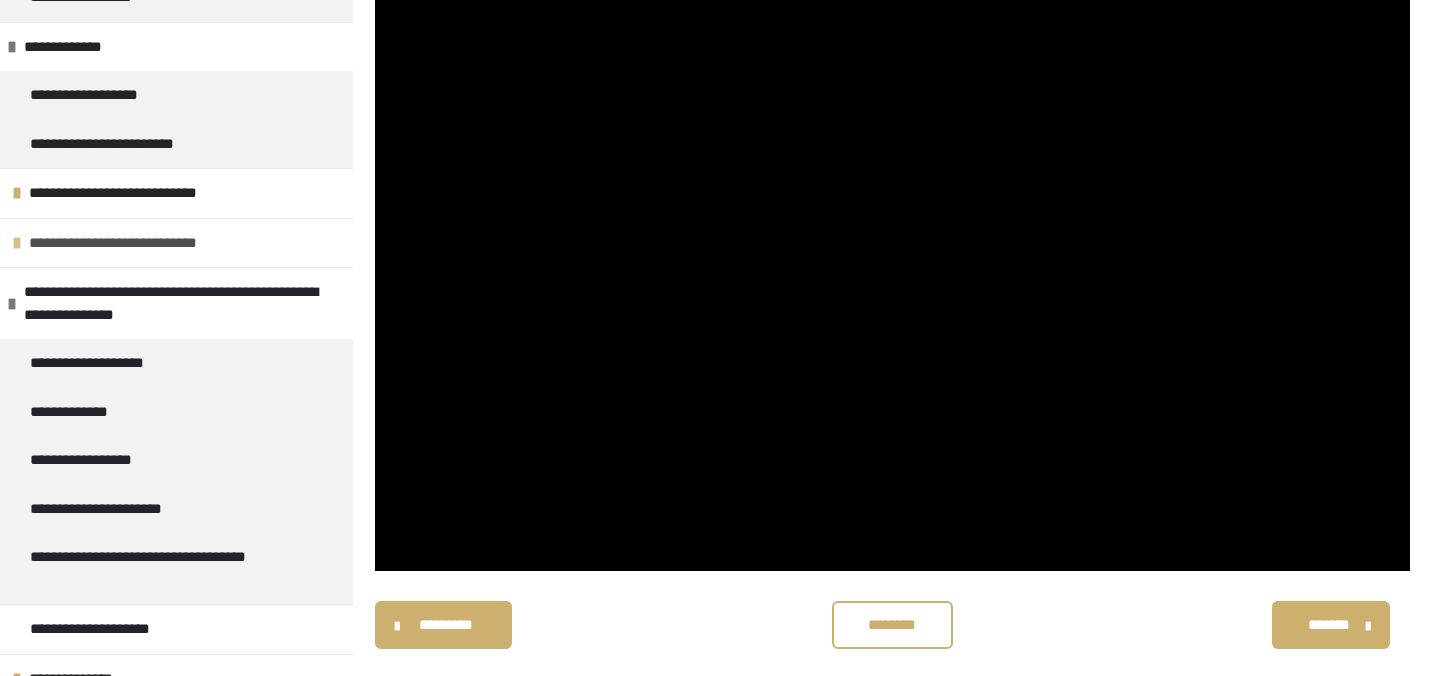 click on "**********" at bounding box center (141, 243) 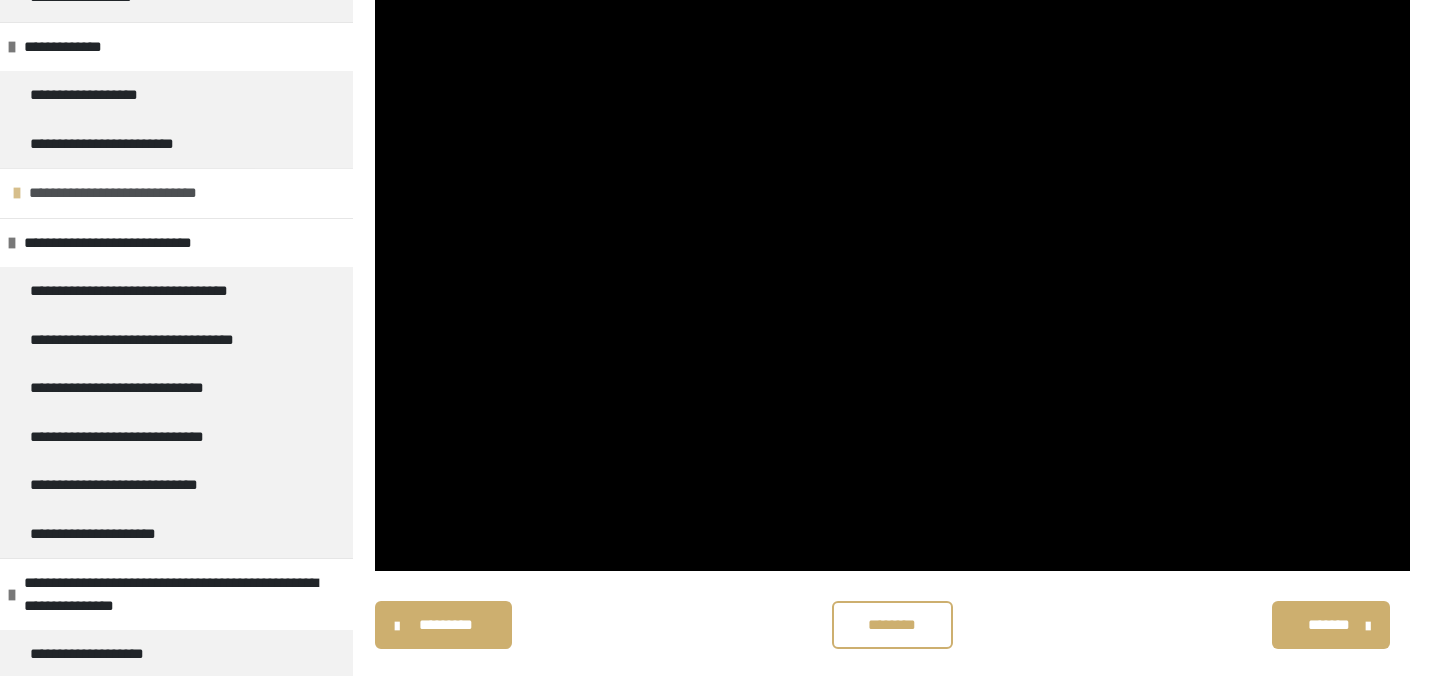 click on "**********" at bounding box center (139, 193) 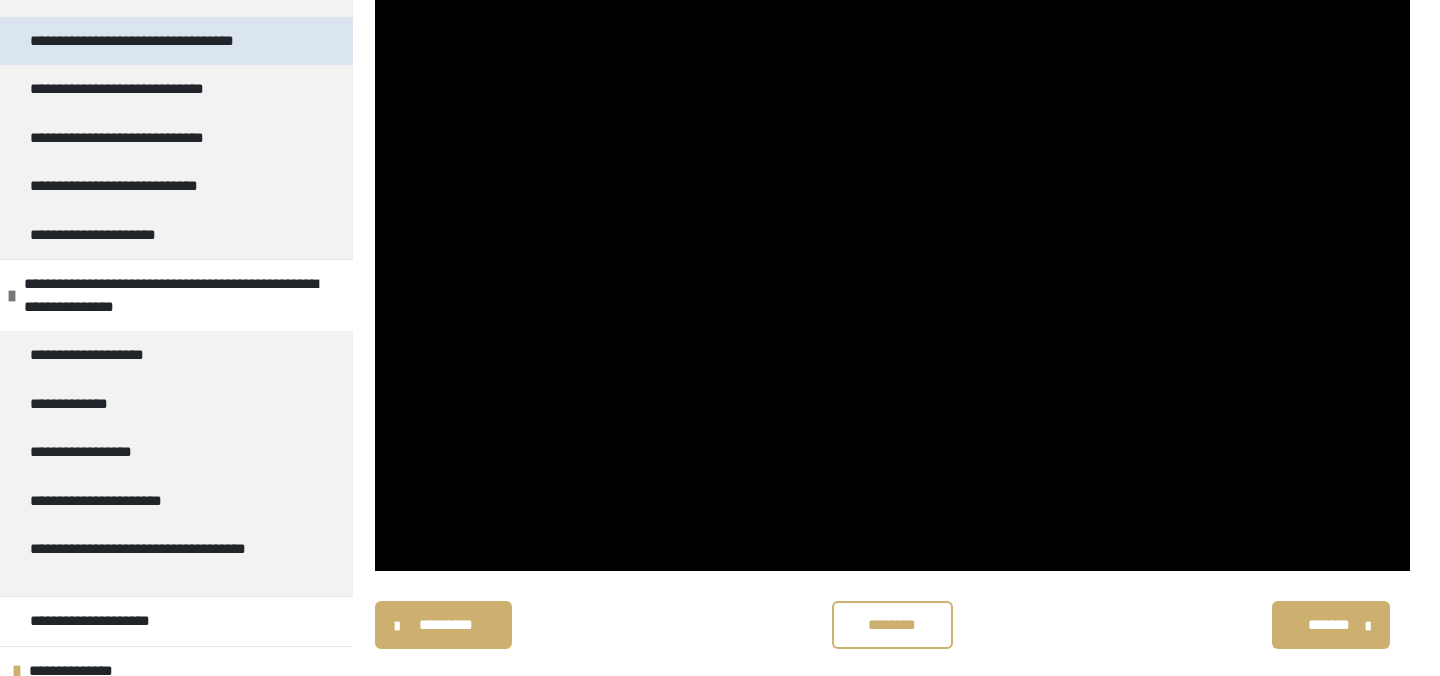 scroll, scrollTop: 1438, scrollLeft: 0, axis: vertical 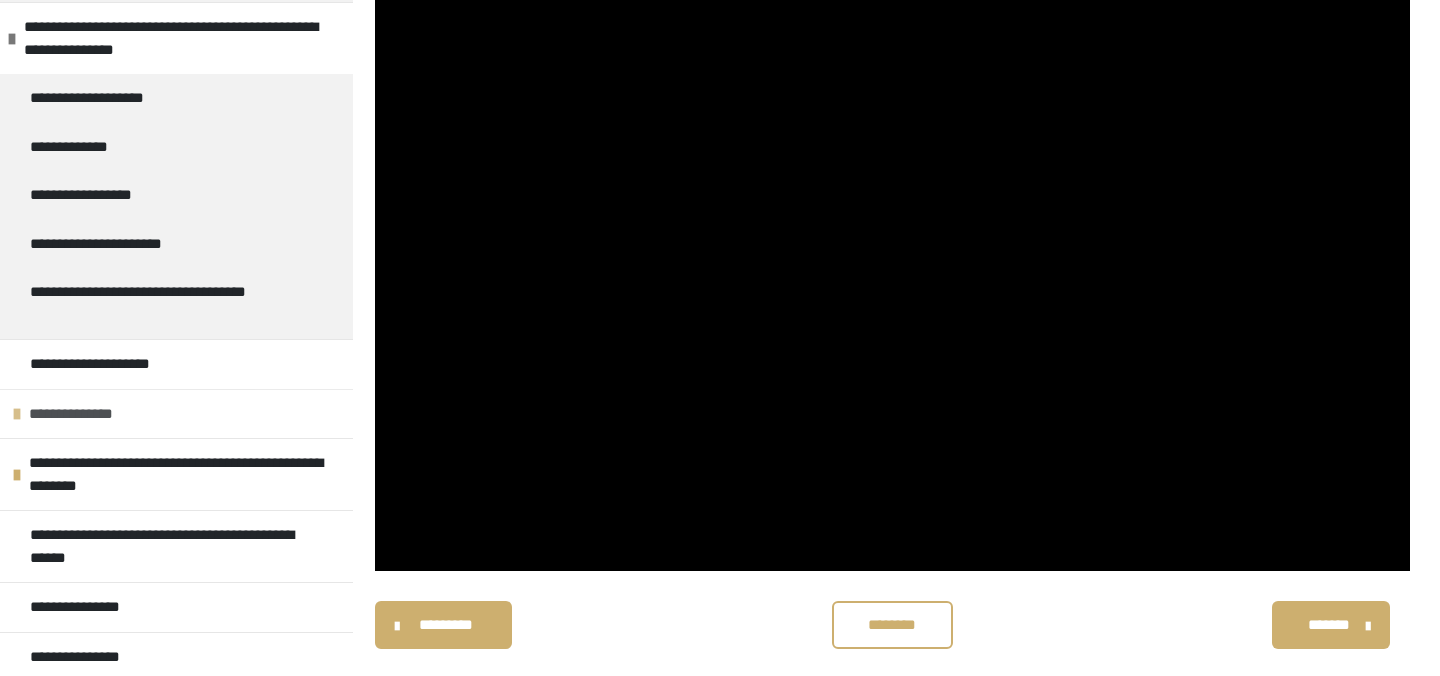 click on "**********" at bounding box center (176, 414) 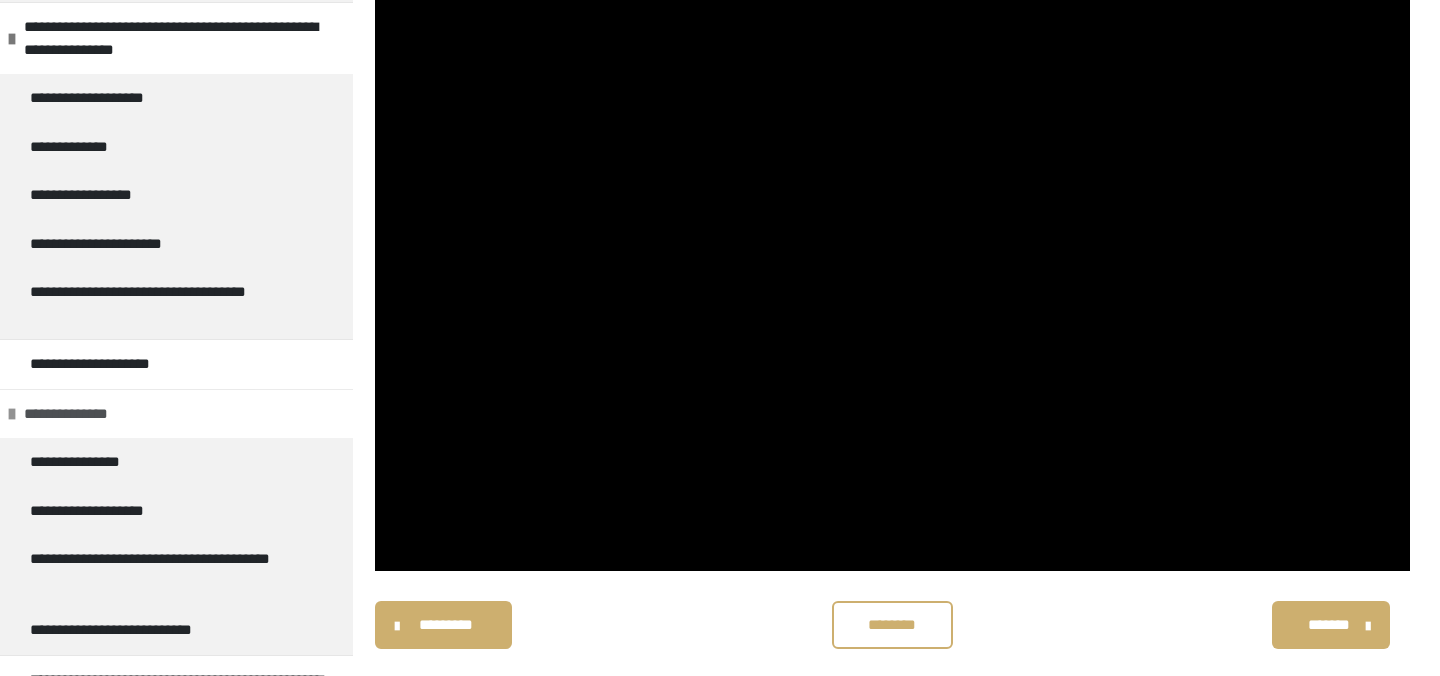 scroll, scrollTop: 1654, scrollLeft: 0, axis: vertical 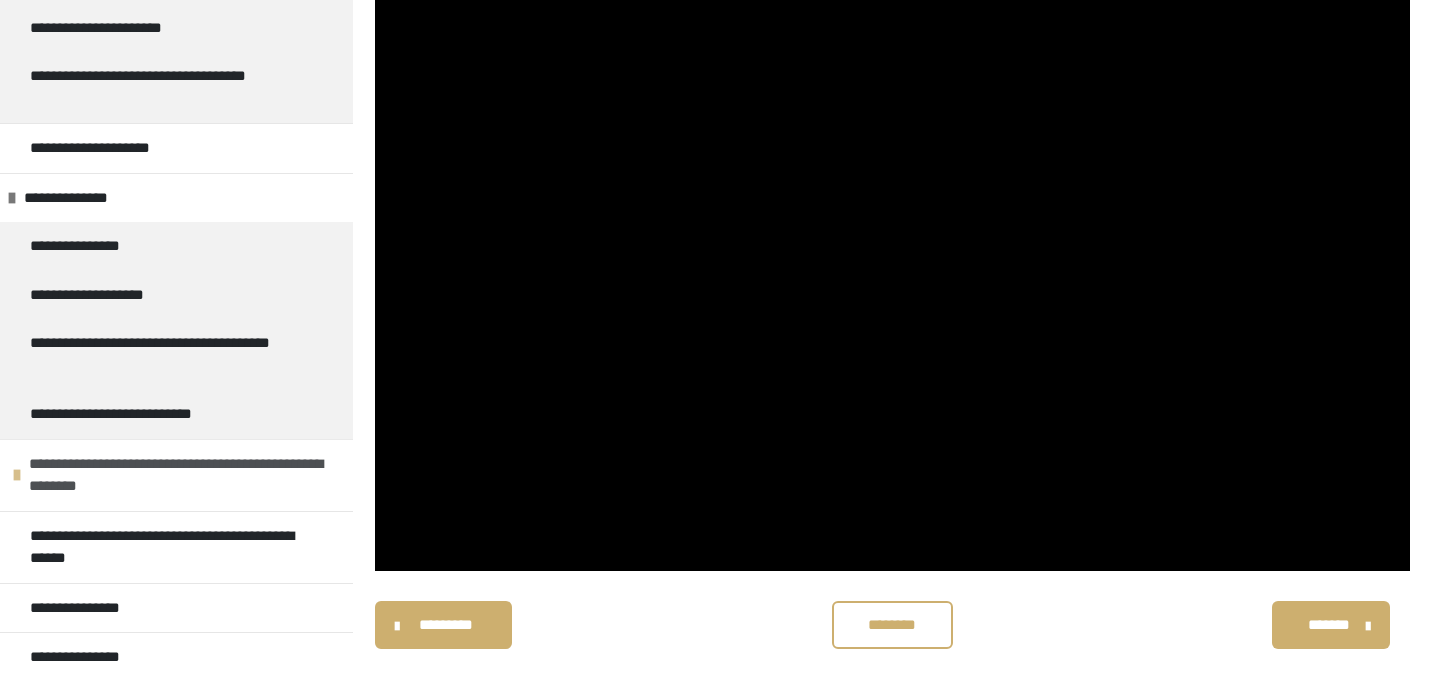 click on "**********" at bounding box center [186, 475] 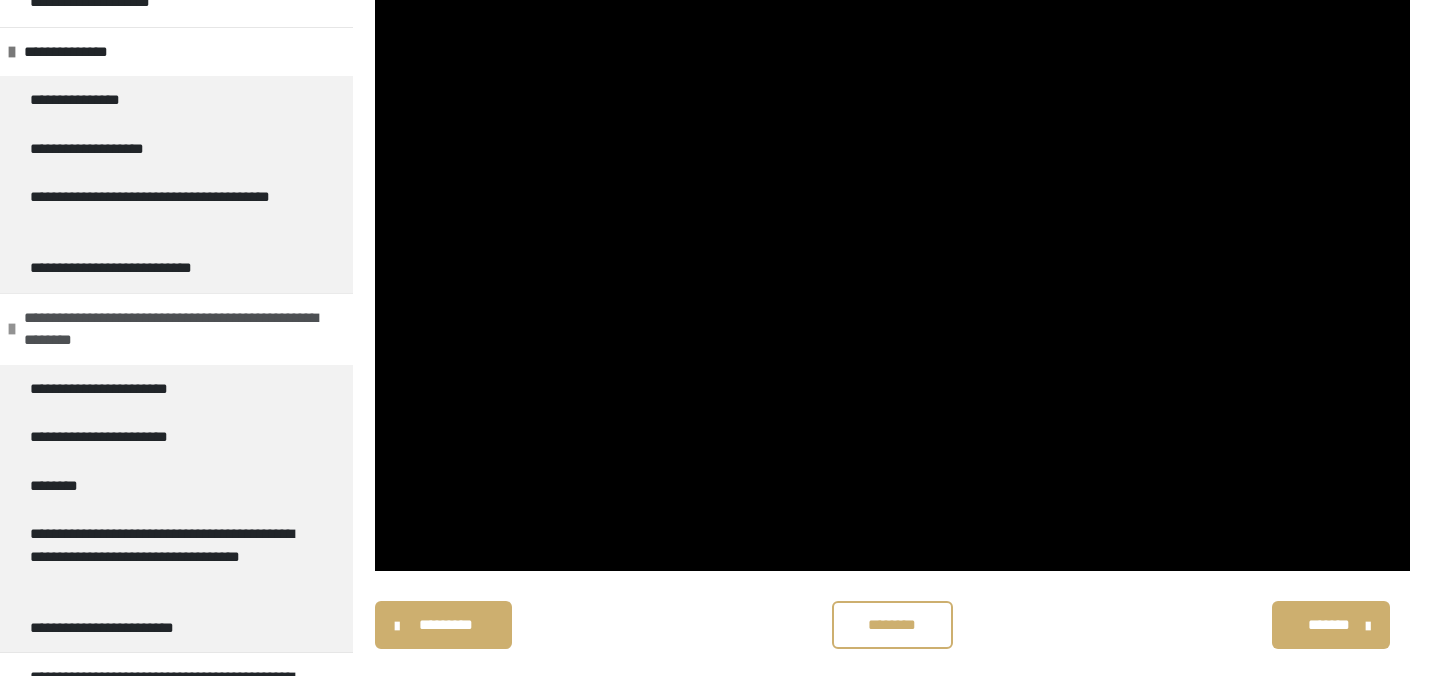 scroll, scrollTop: 1942, scrollLeft: 0, axis: vertical 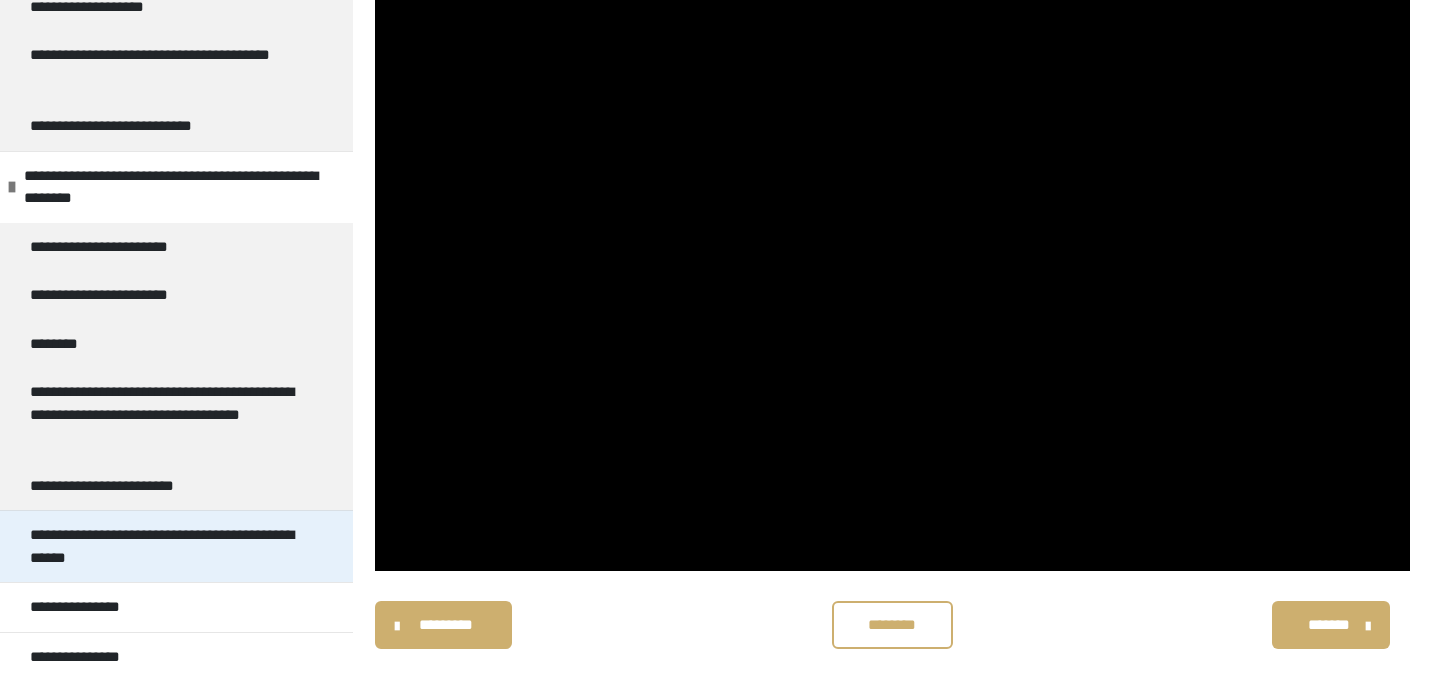 click on "**********" at bounding box center (168, 546) 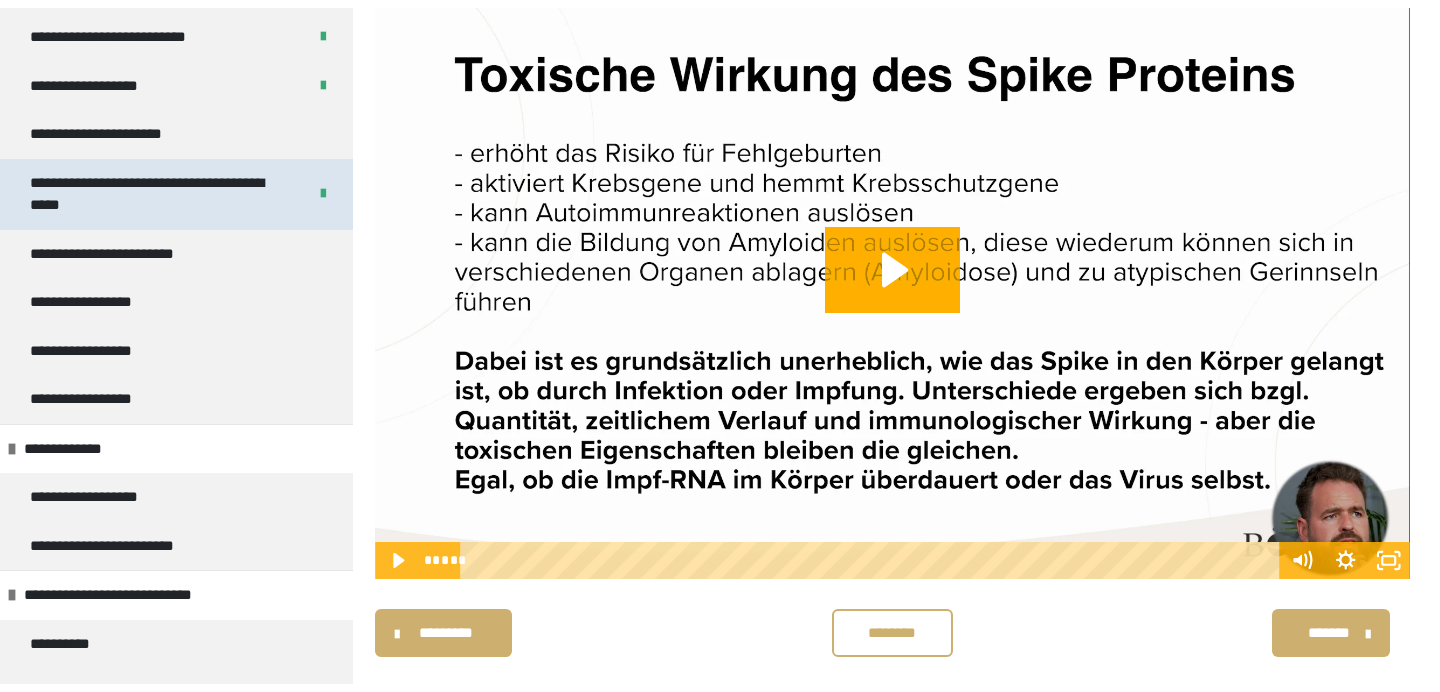 scroll, scrollTop: 368, scrollLeft: 0, axis: vertical 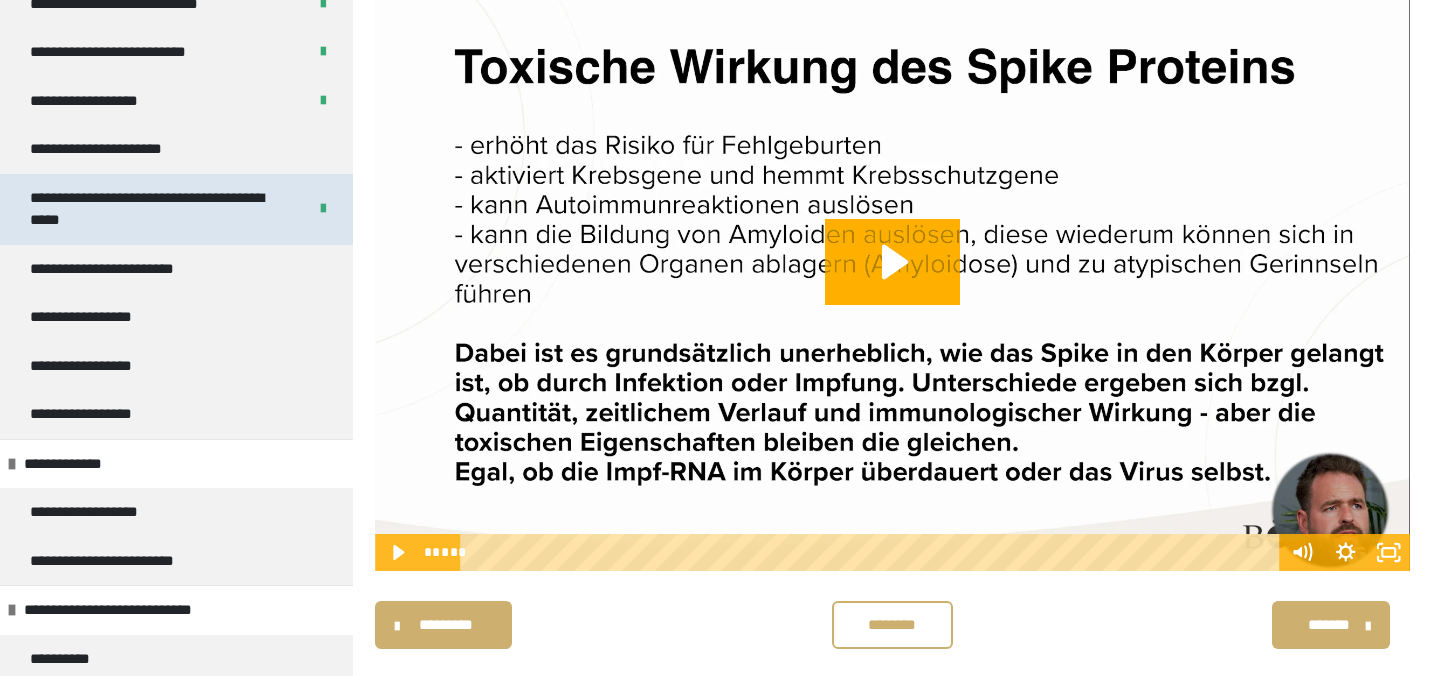 click on "**********" at bounding box center (160, 209) 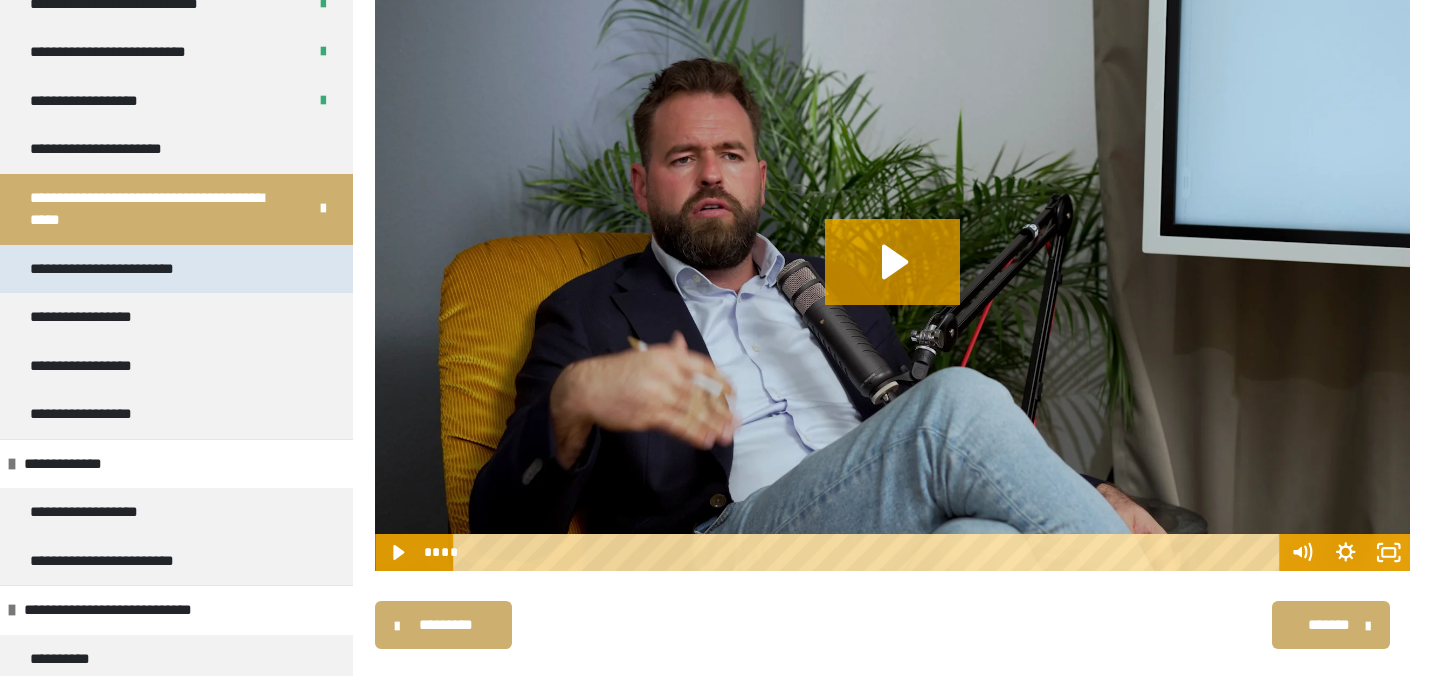 click on "**********" at bounding box center (176, 269) 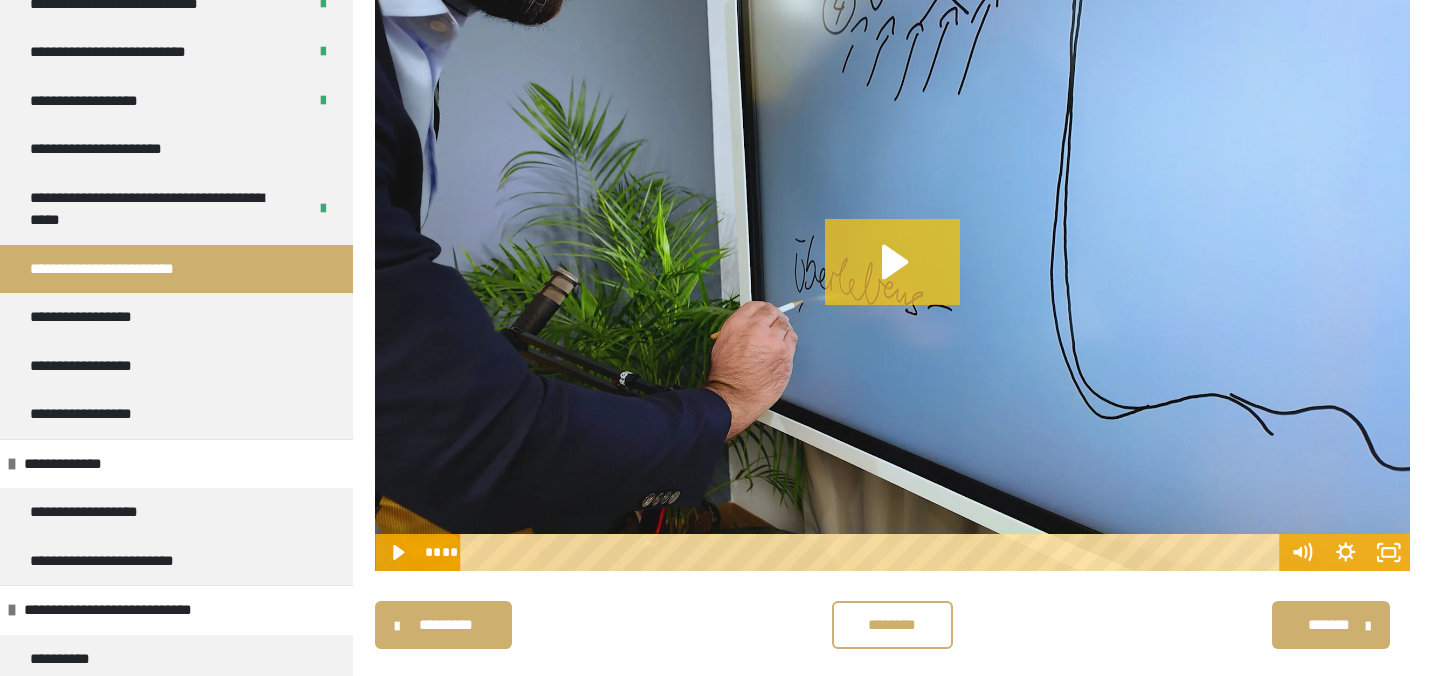 click 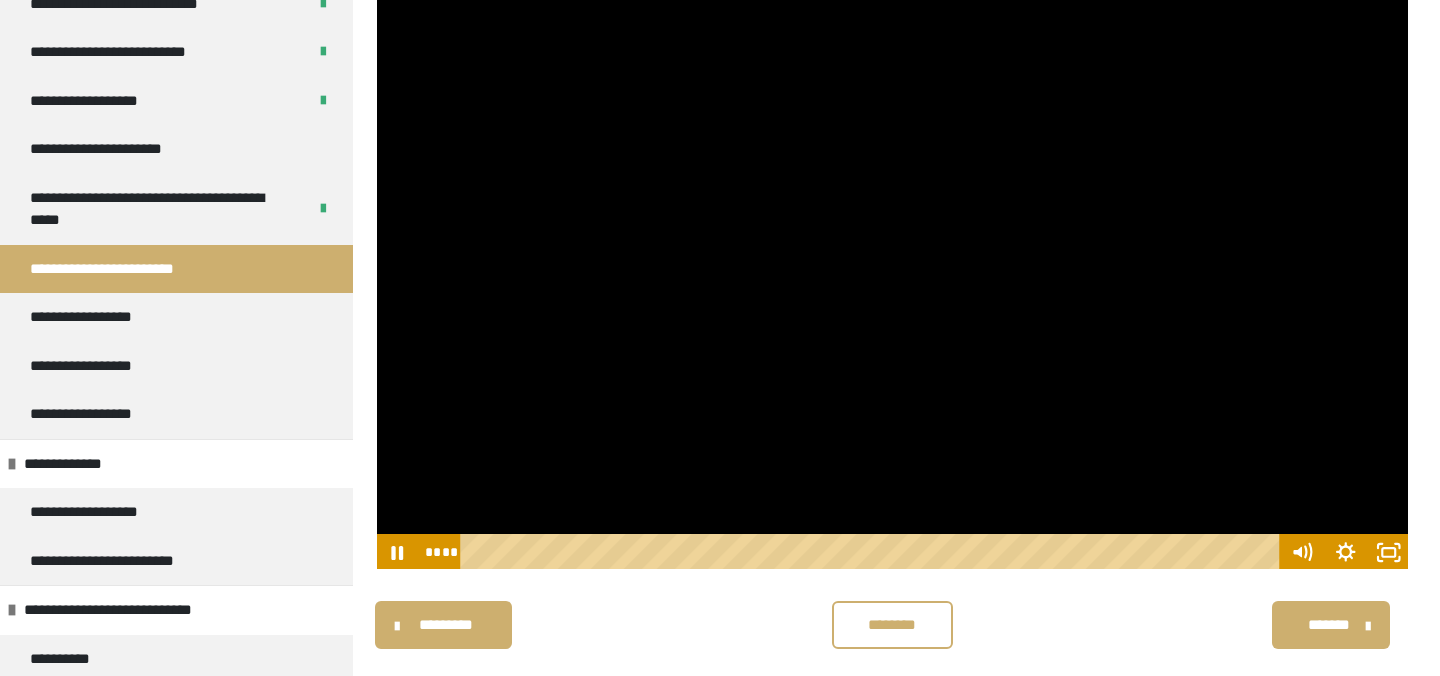 click at bounding box center [892, 281] 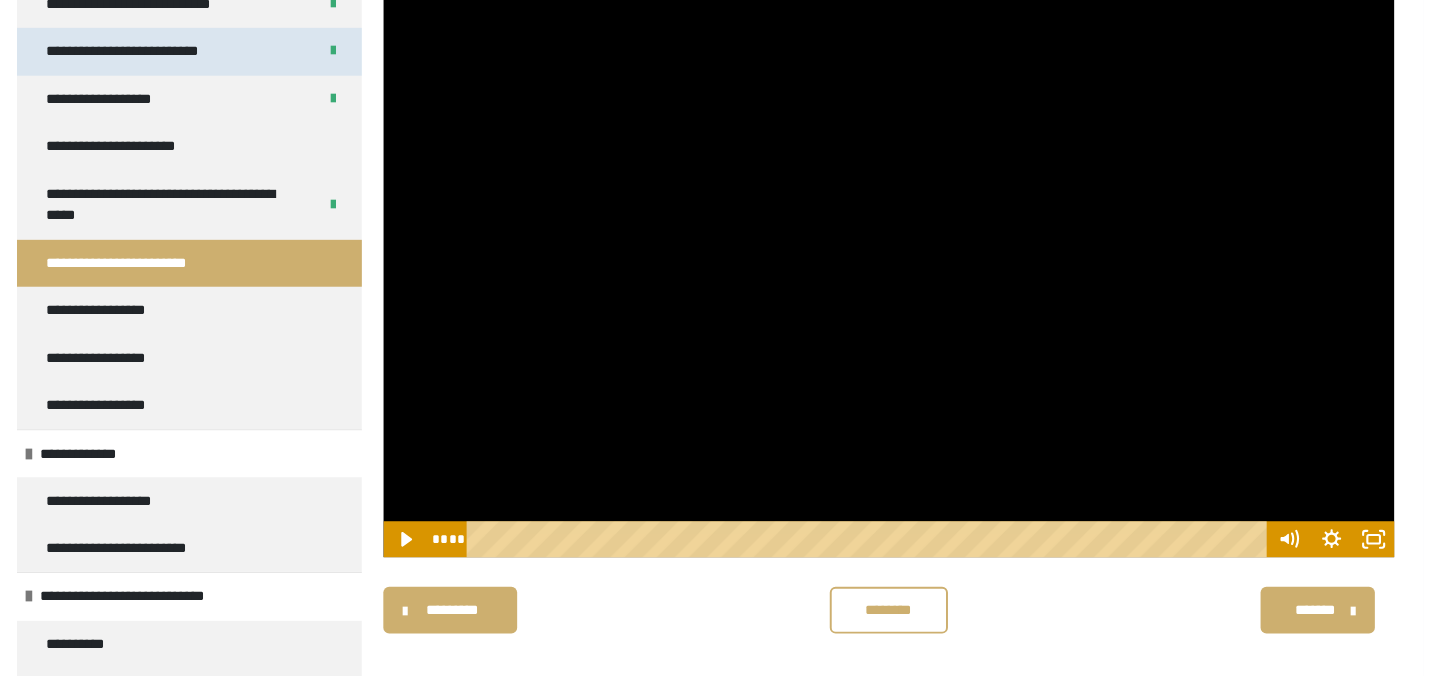 scroll, scrollTop: 368, scrollLeft: 0, axis: vertical 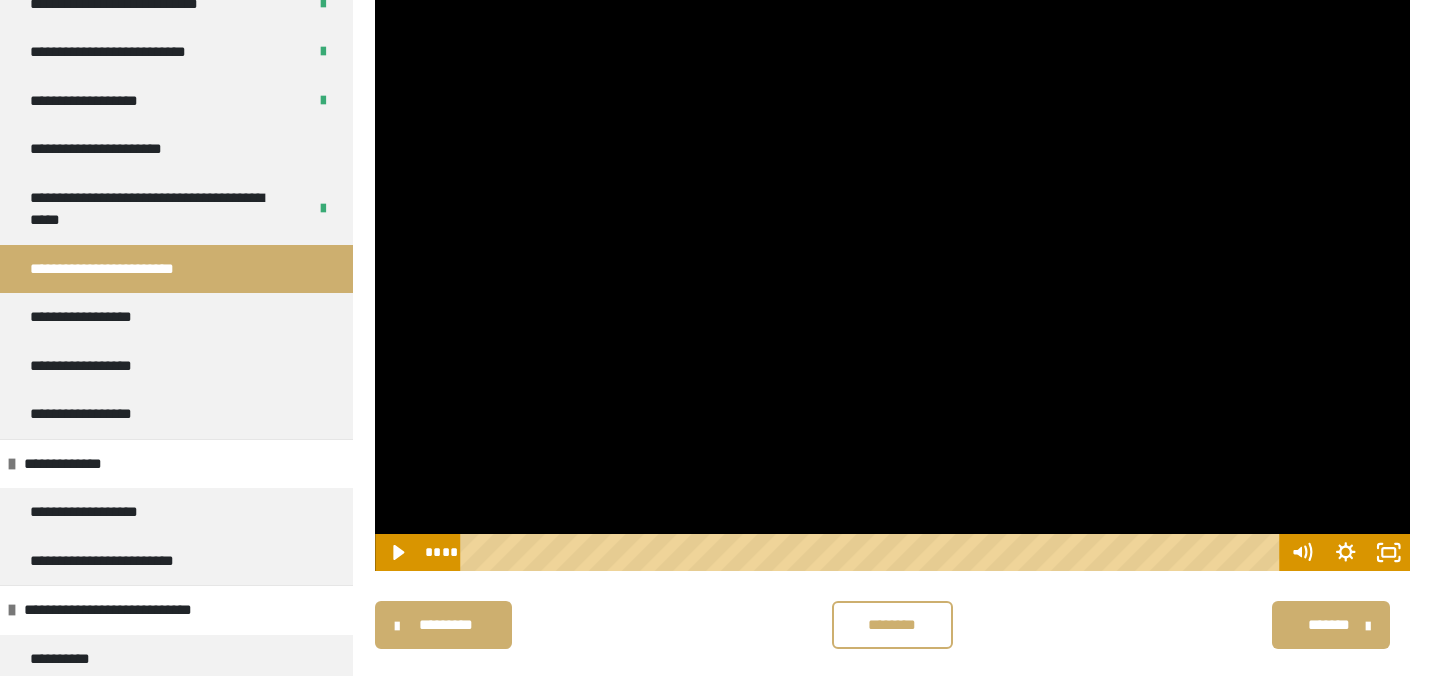 click at bounding box center (892, 281) 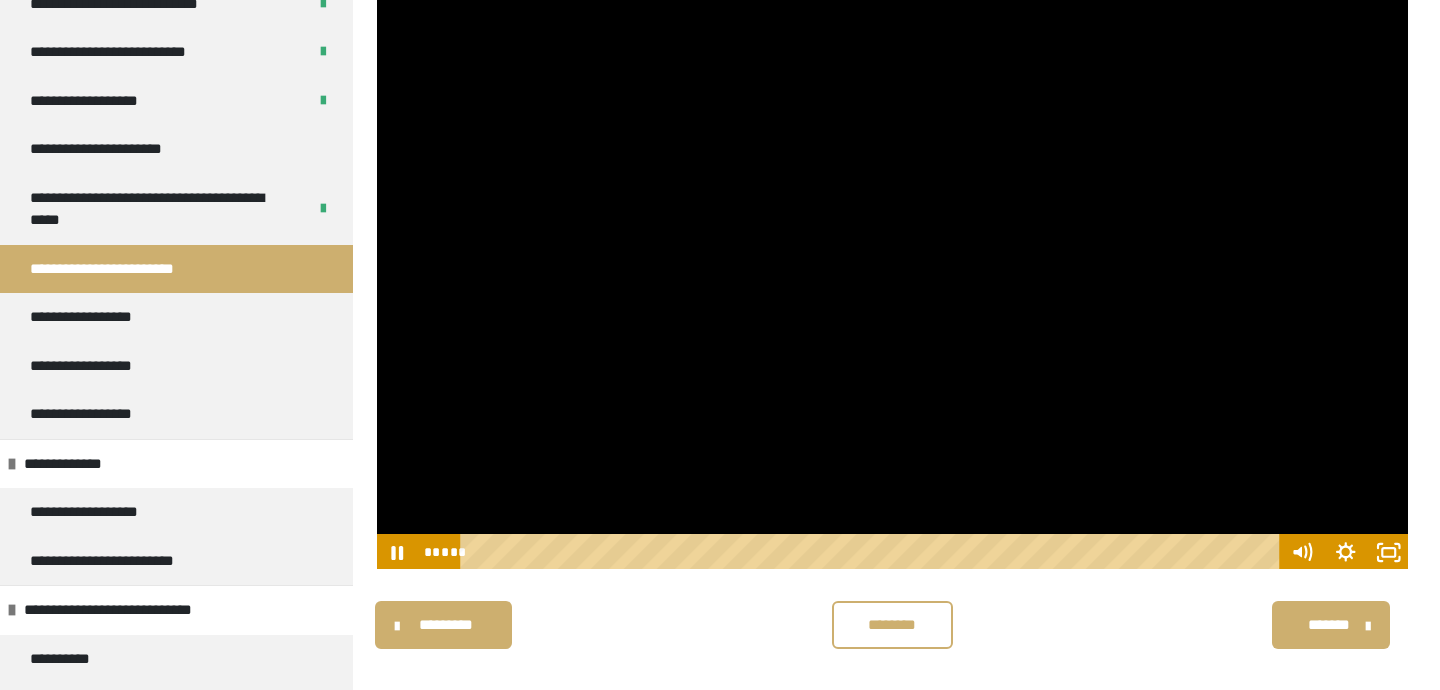 click at bounding box center (892, 281) 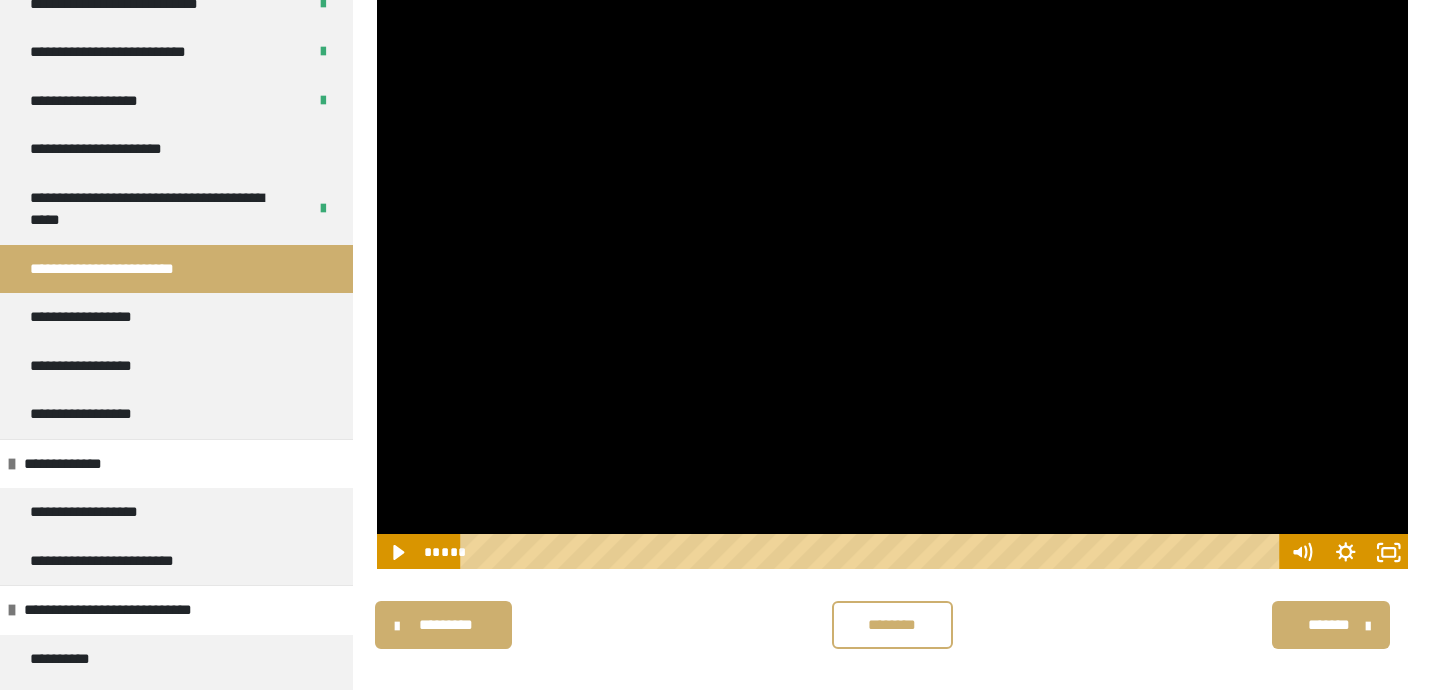 click at bounding box center [892, 281] 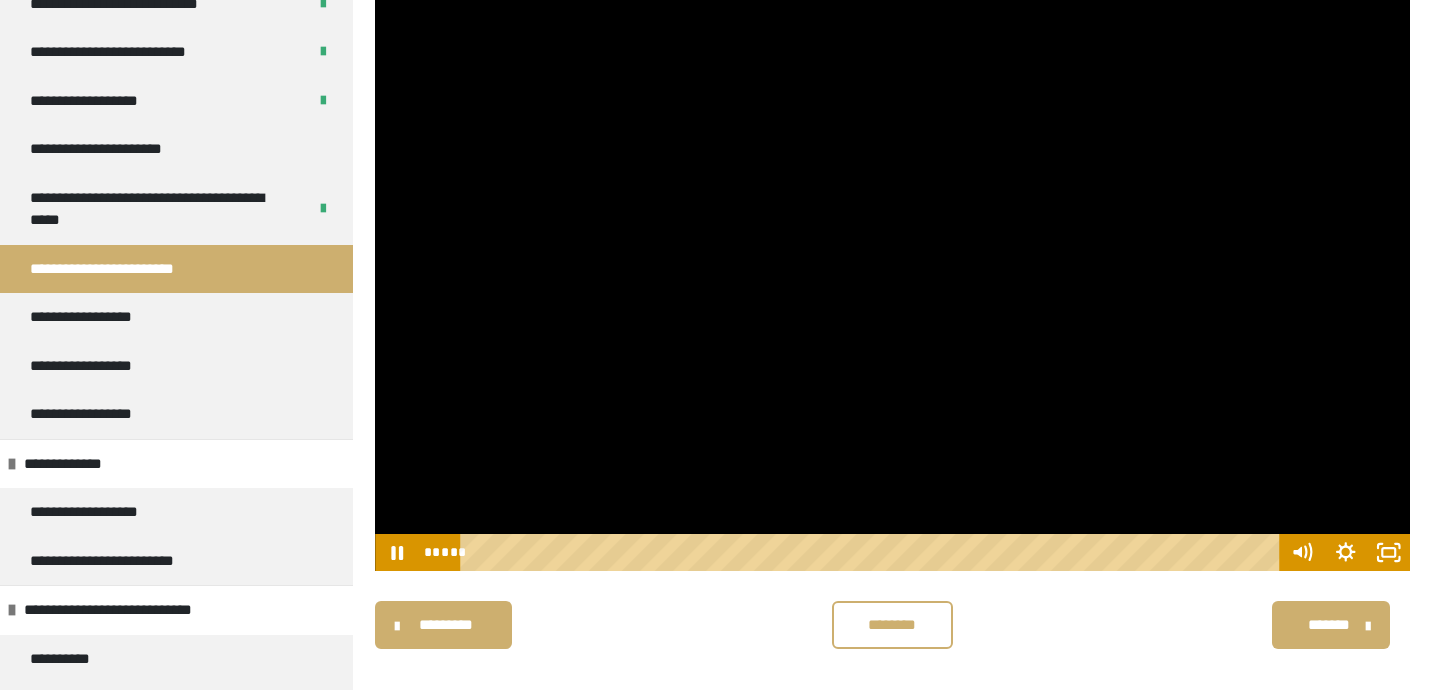 scroll, scrollTop: 189, scrollLeft: 0, axis: vertical 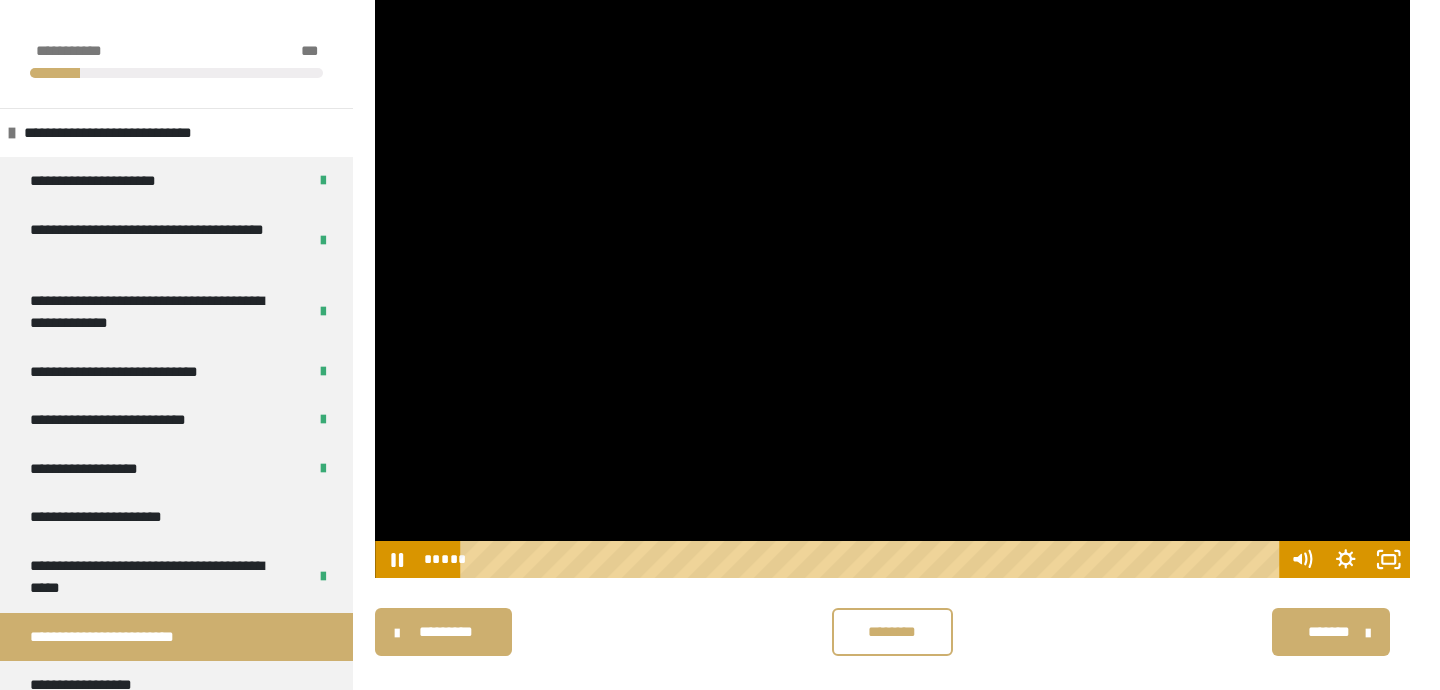 click at bounding box center [892, 288] 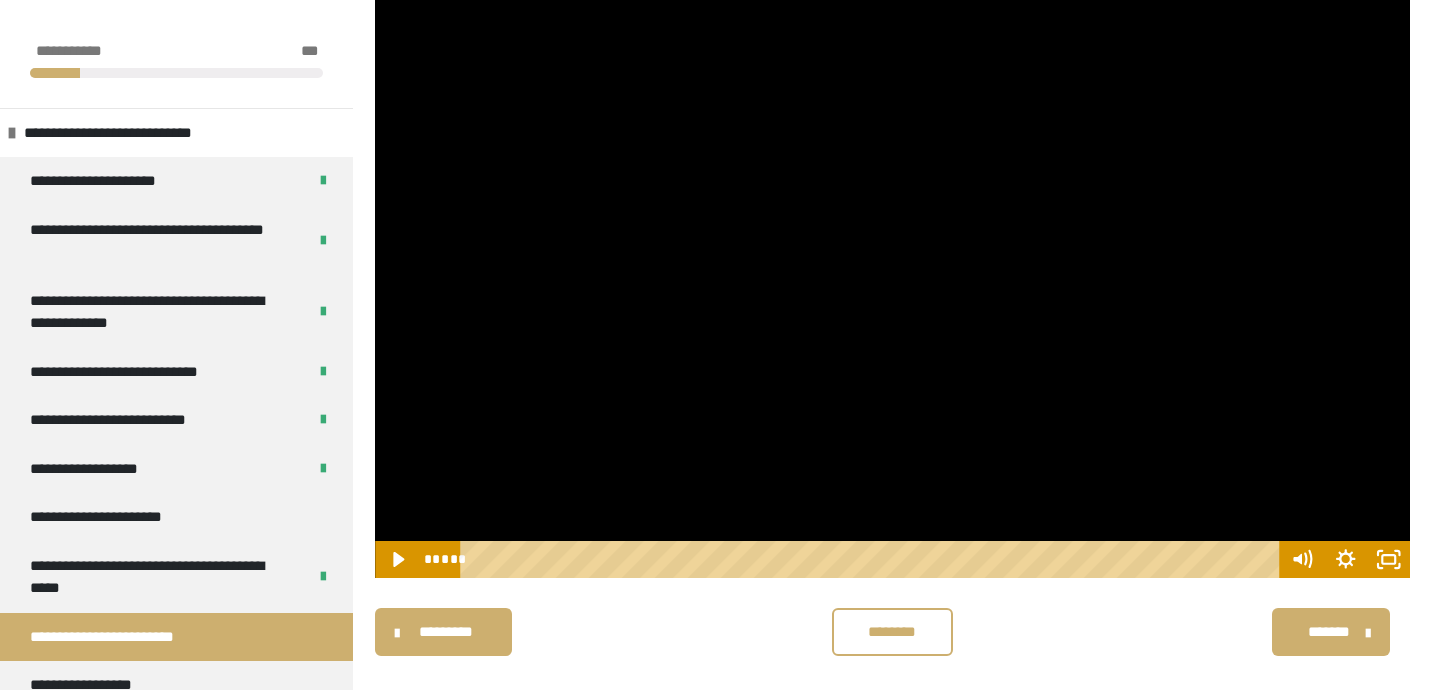 click at bounding box center [892, 288] 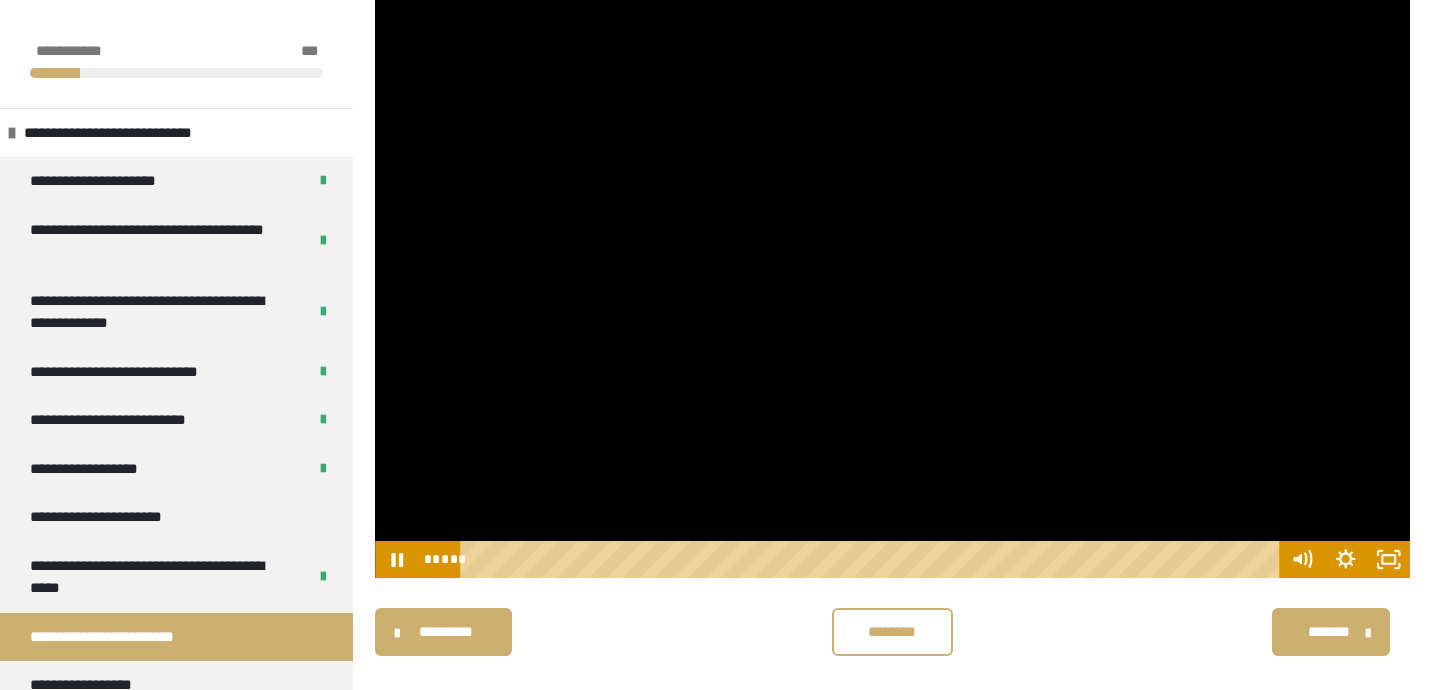 scroll, scrollTop: 214, scrollLeft: 0, axis: vertical 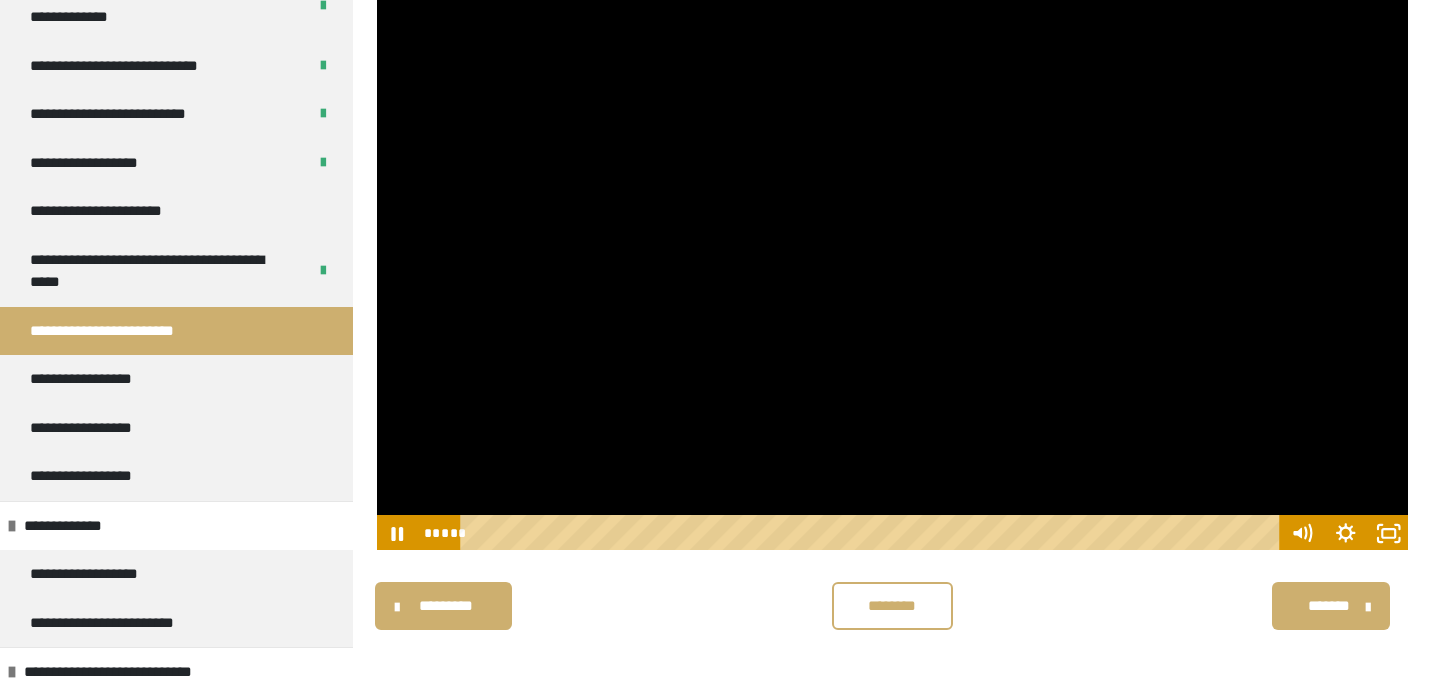click on "********" at bounding box center [892, 606] 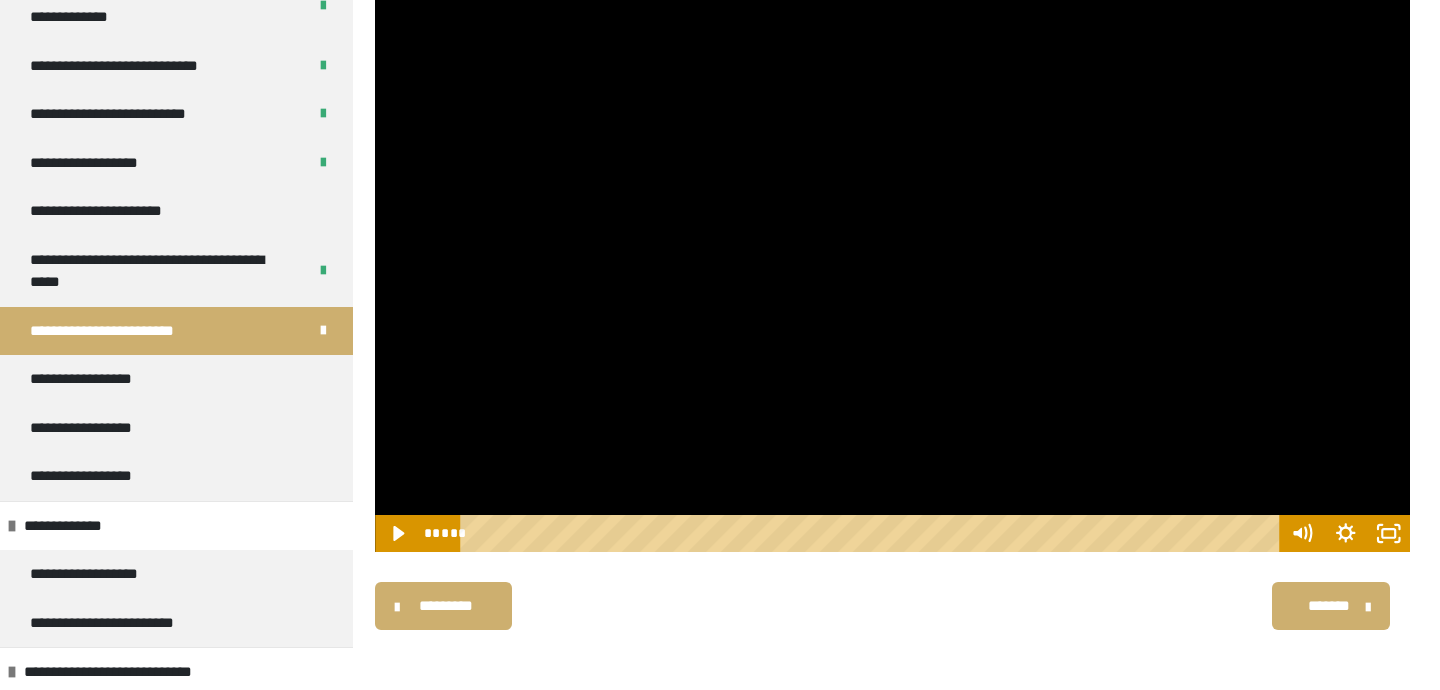 click at bounding box center [892, 262] 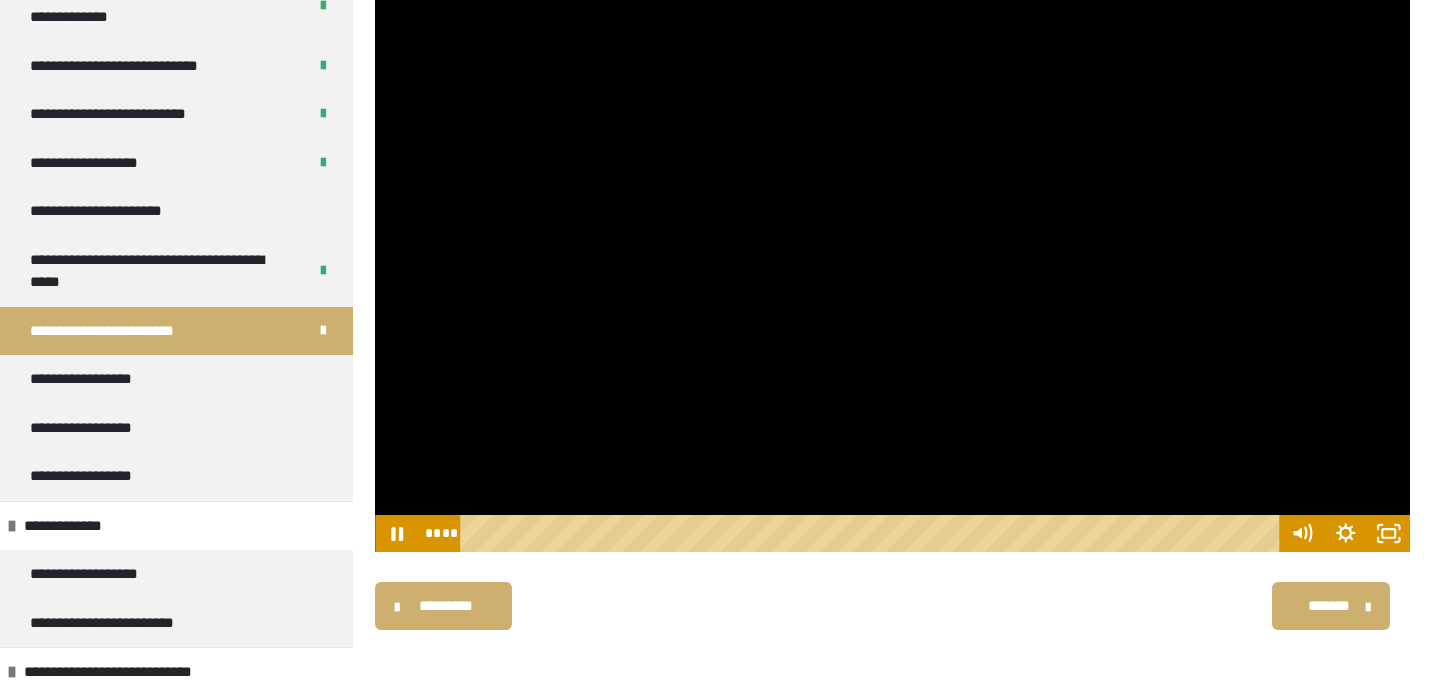 click at bounding box center [892, 262] 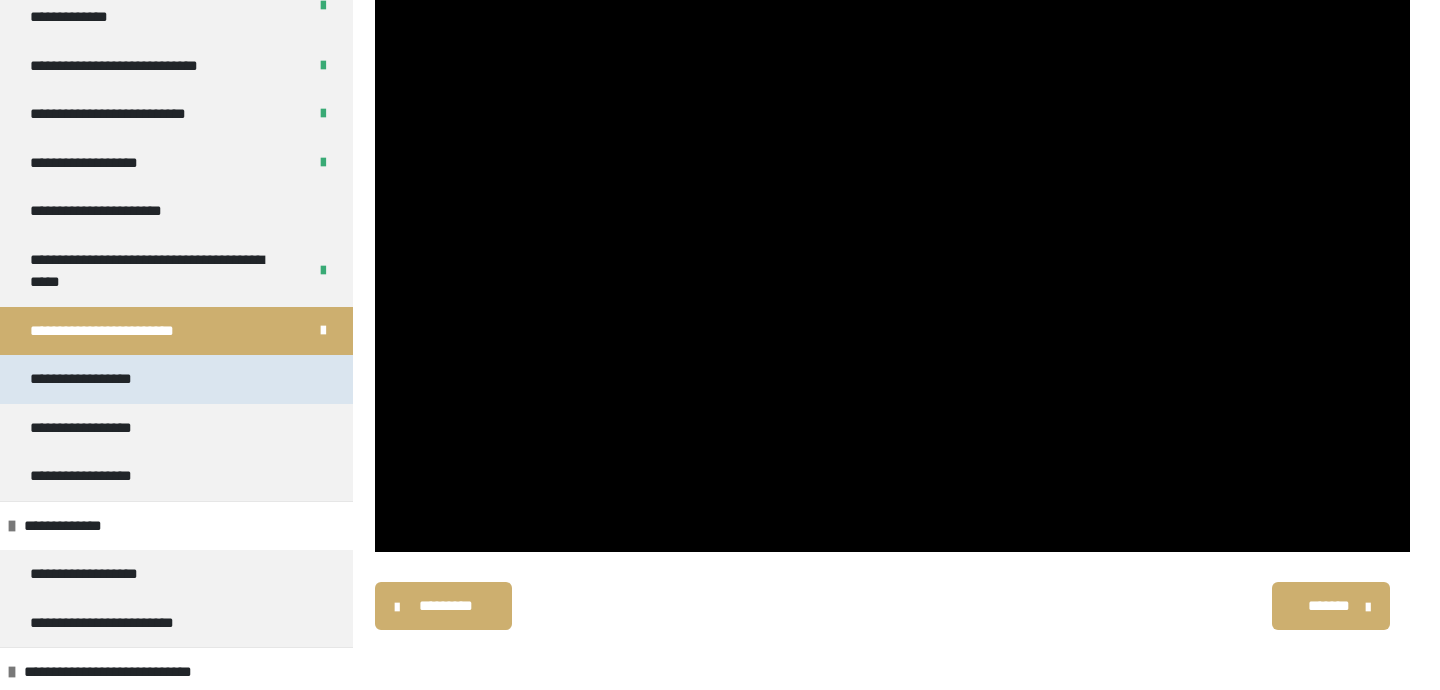 click on "**********" at bounding box center (176, 379) 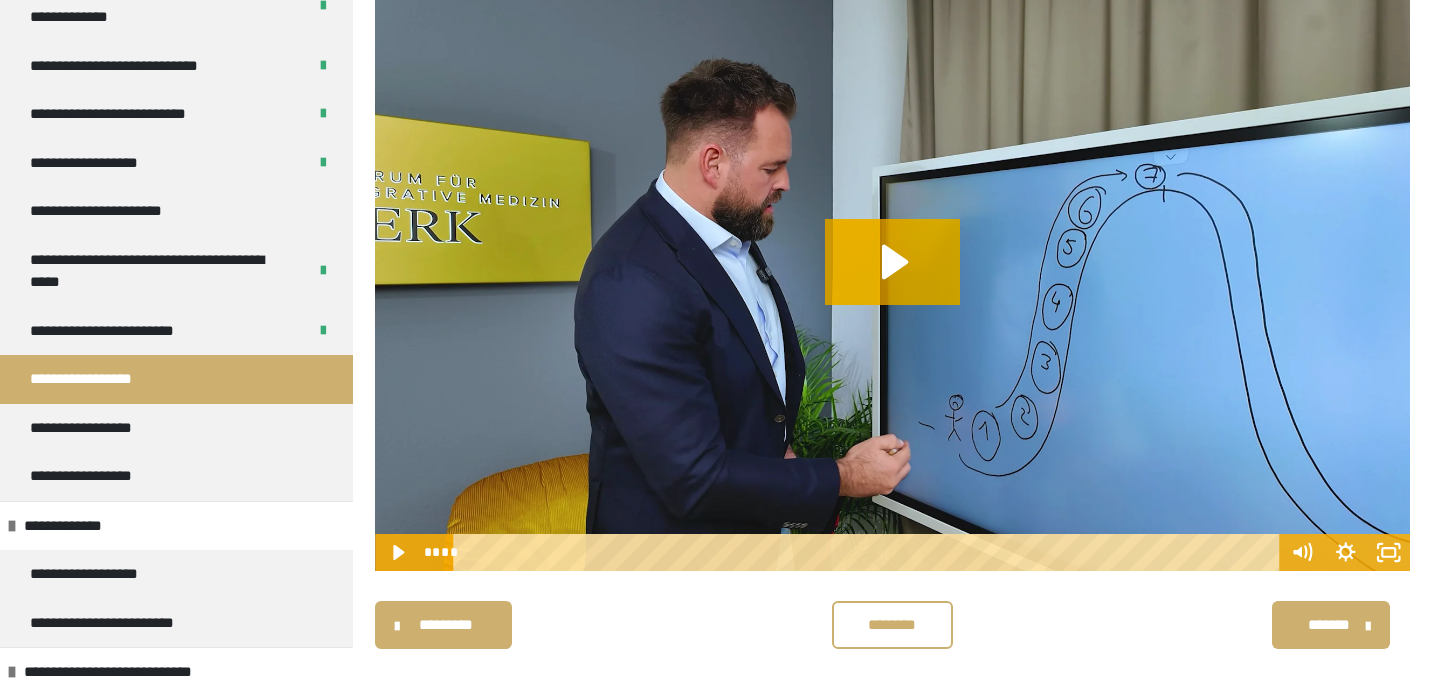 click at bounding box center (892, 281) 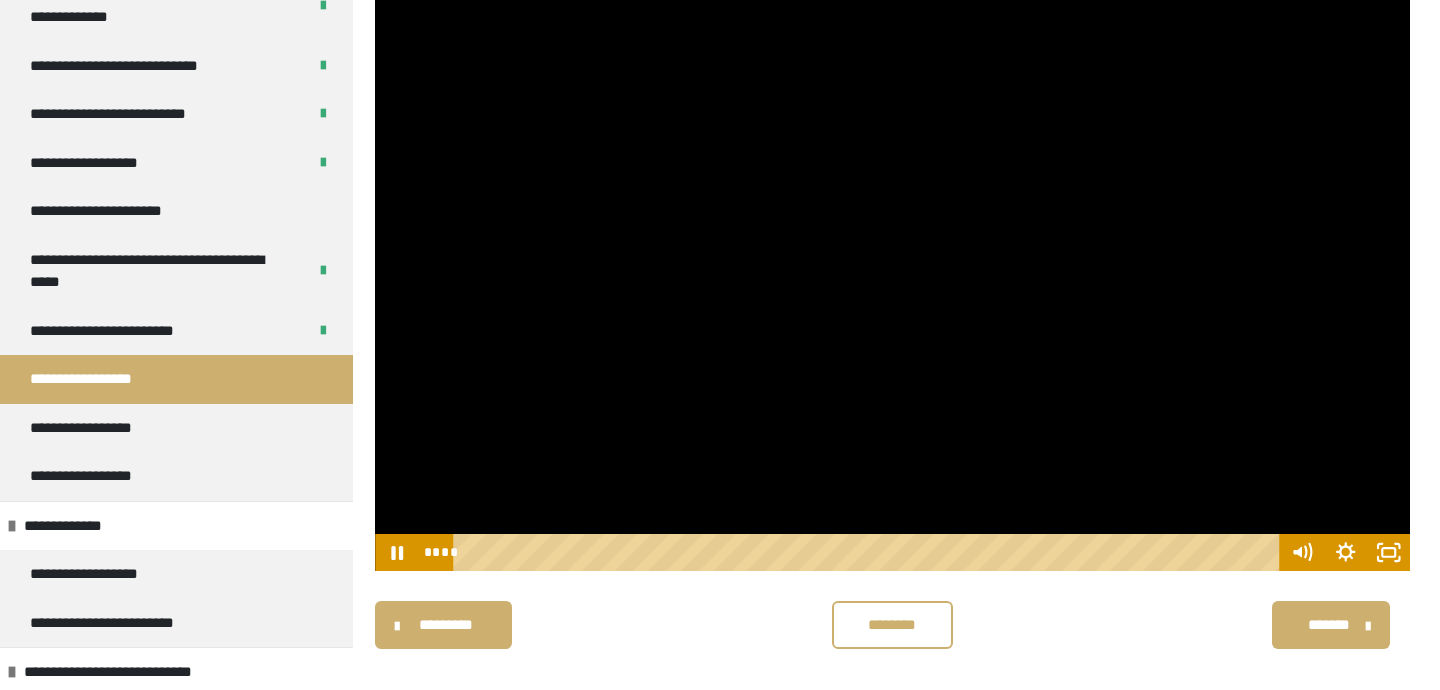 click on "********* ******** *******" at bounding box center (892, 625) 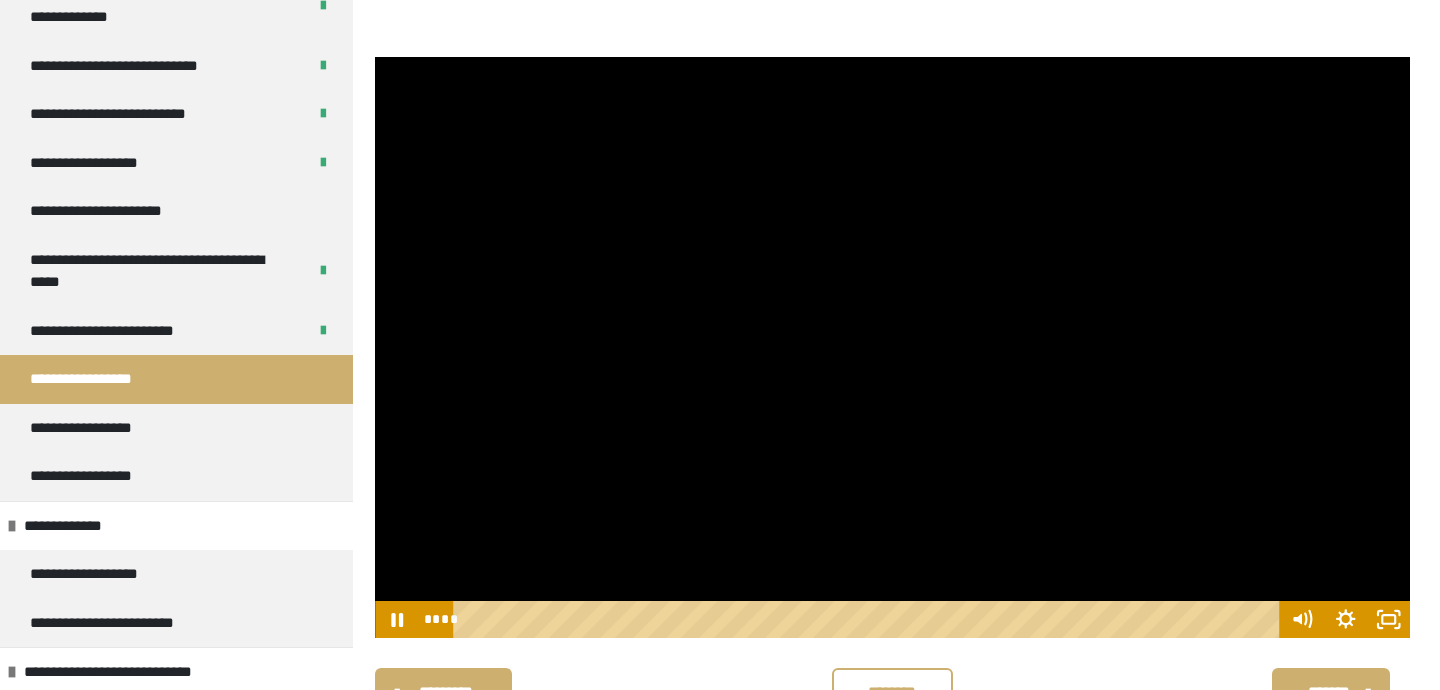scroll, scrollTop: 0, scrollLeft: 0, axis: both 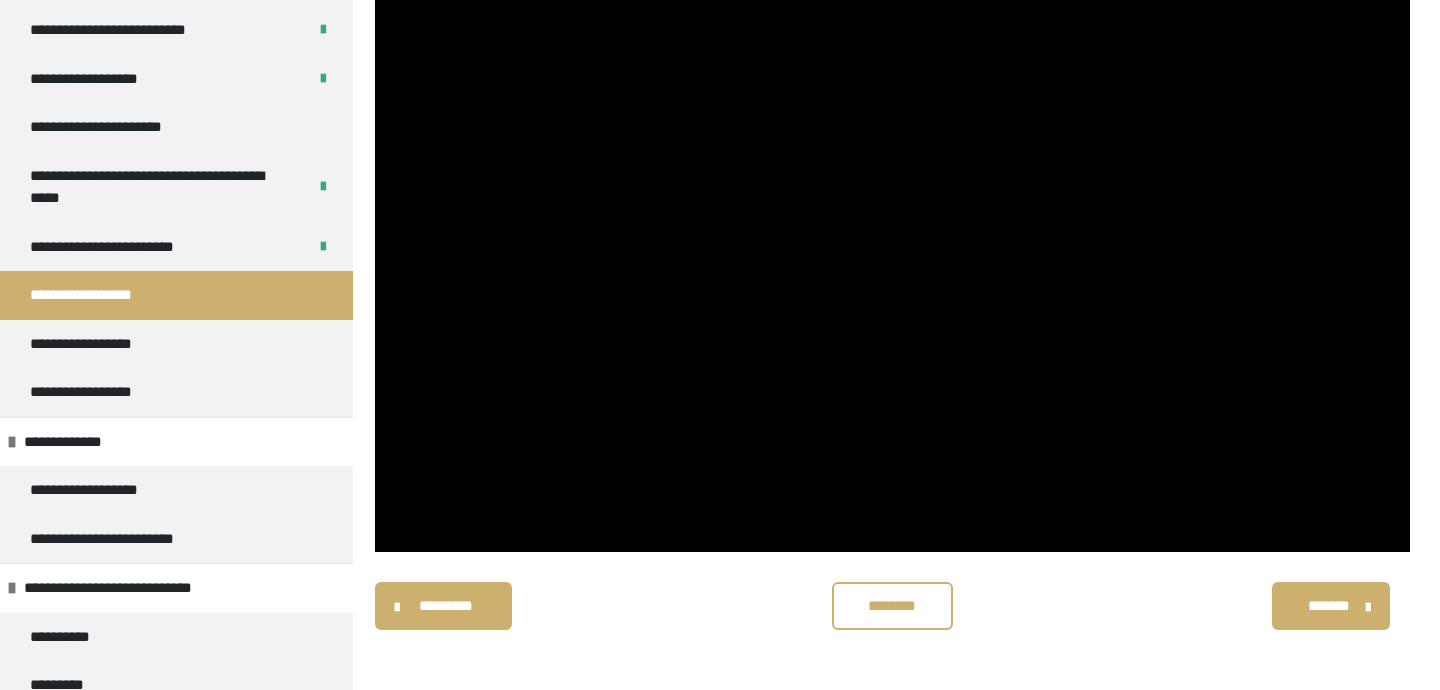click on "********" at bounding box center [892, 606] 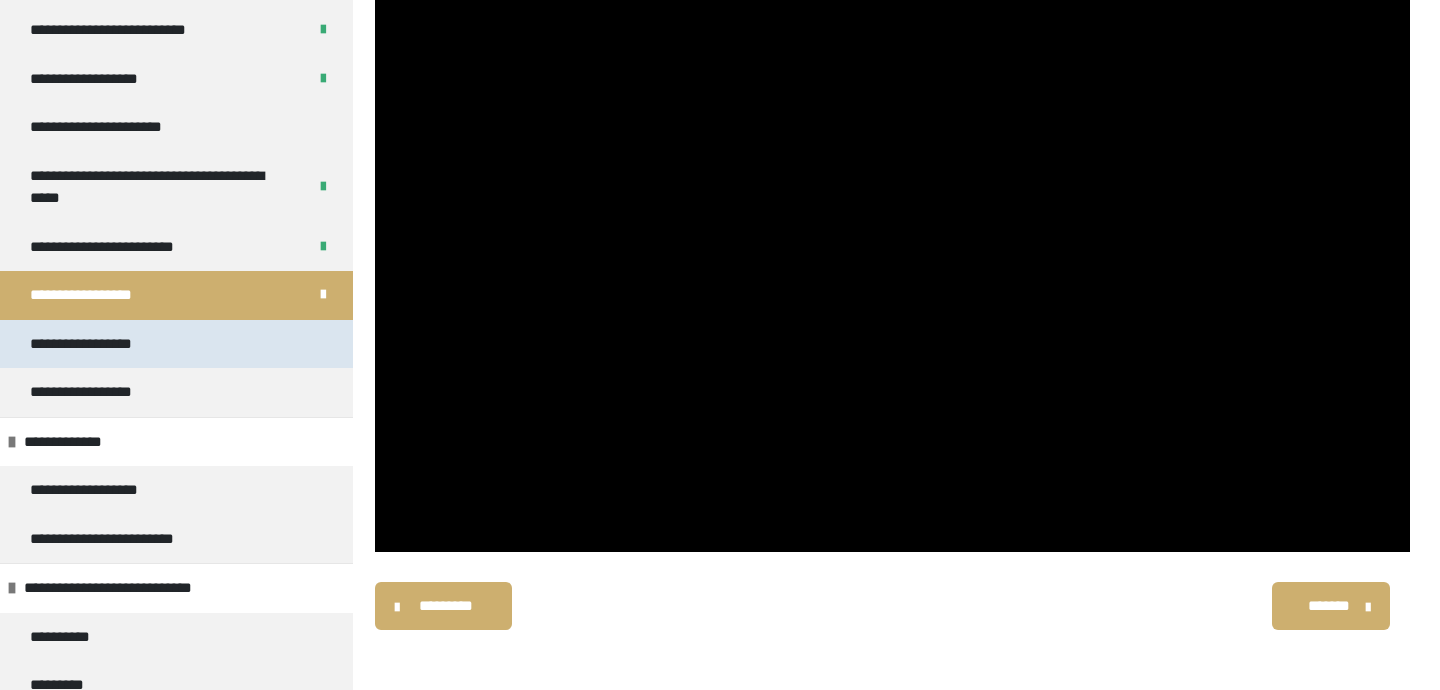 click on "**********" at bounding box center (176, 344) 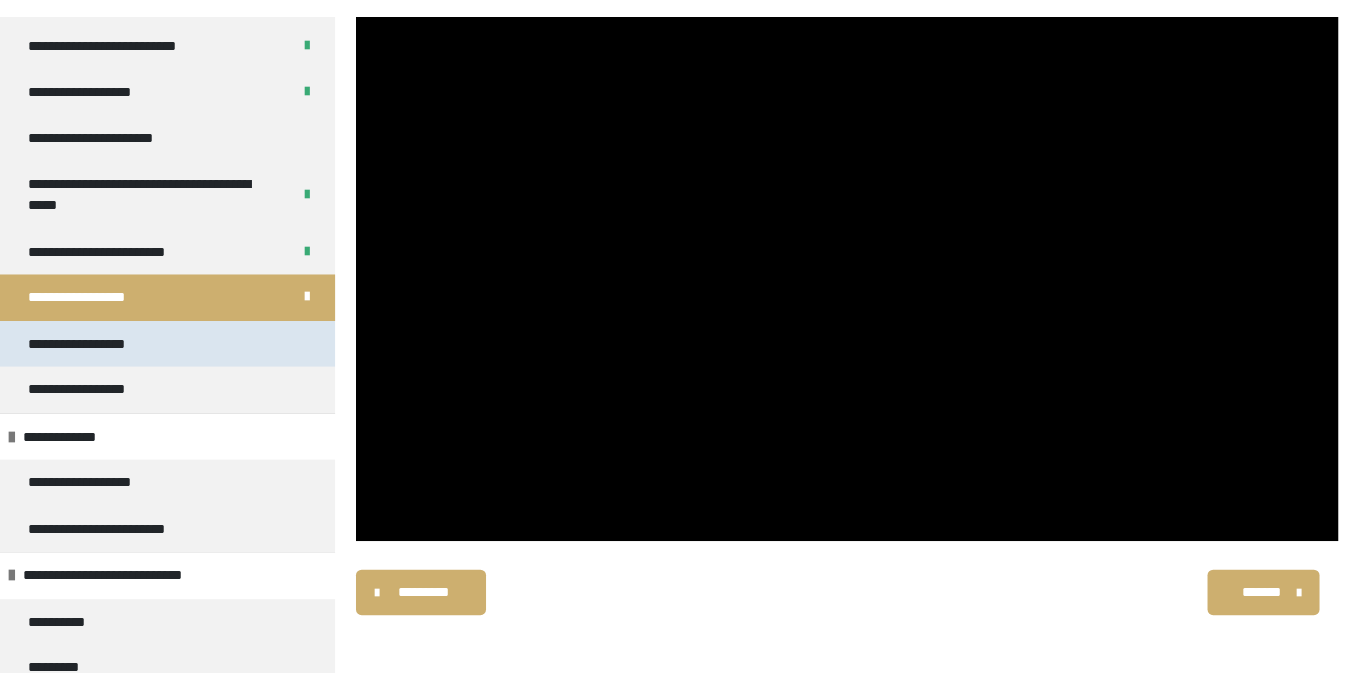 scroll, scrollTop: 234, scrollLeft: 0, axis: vertical 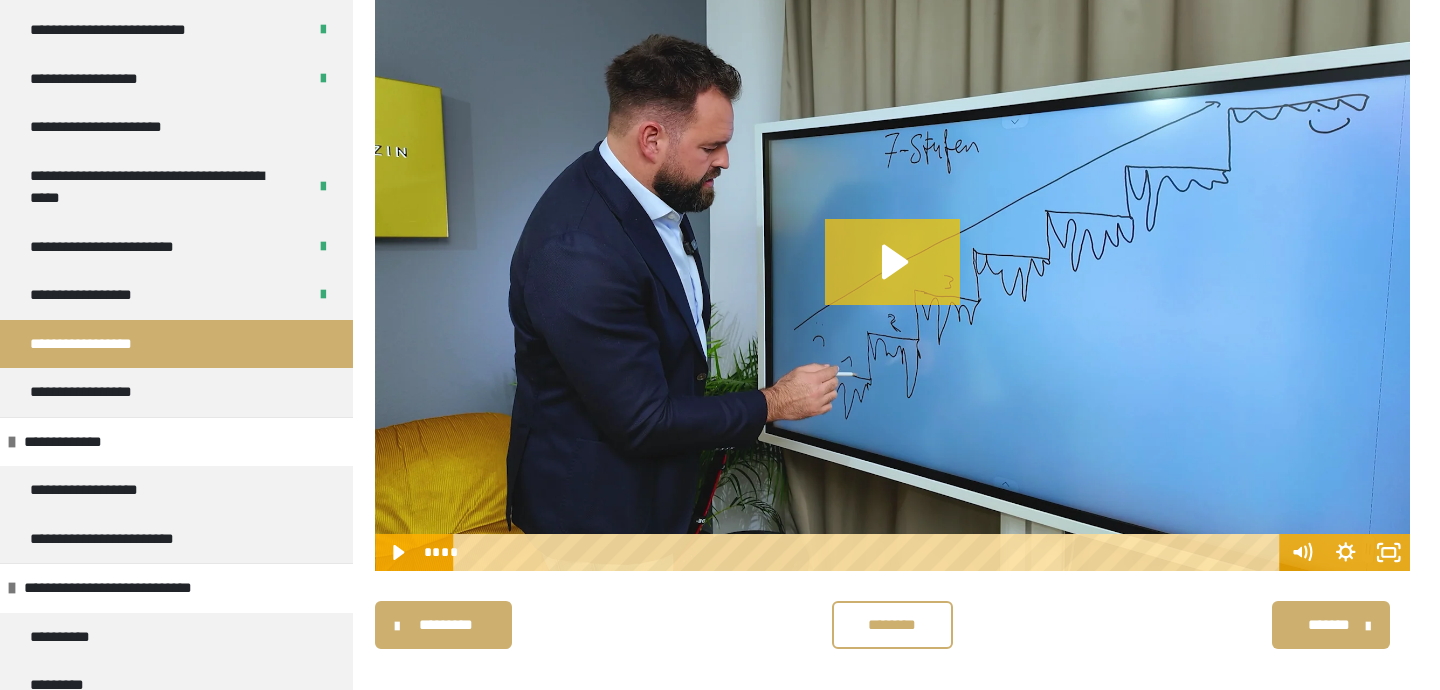 click 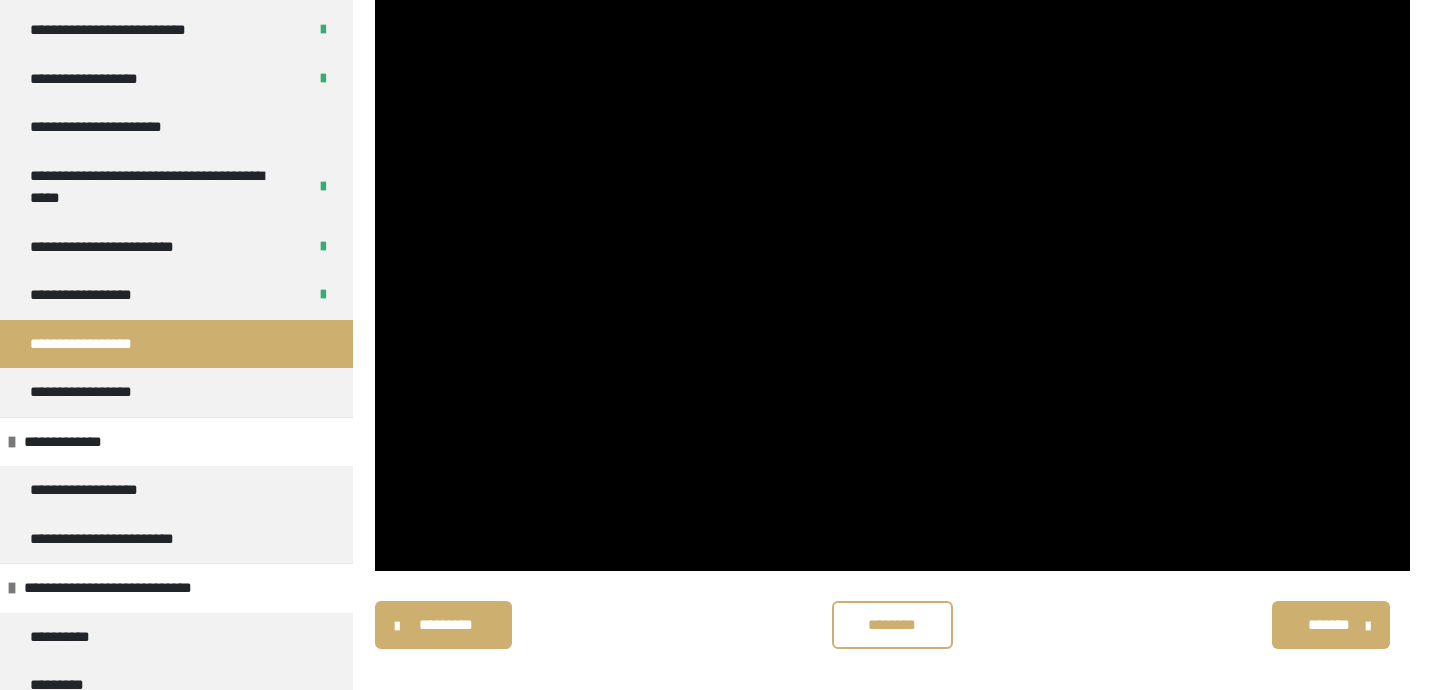 click on "********* ******** *******" at bounding box center [892, 625] 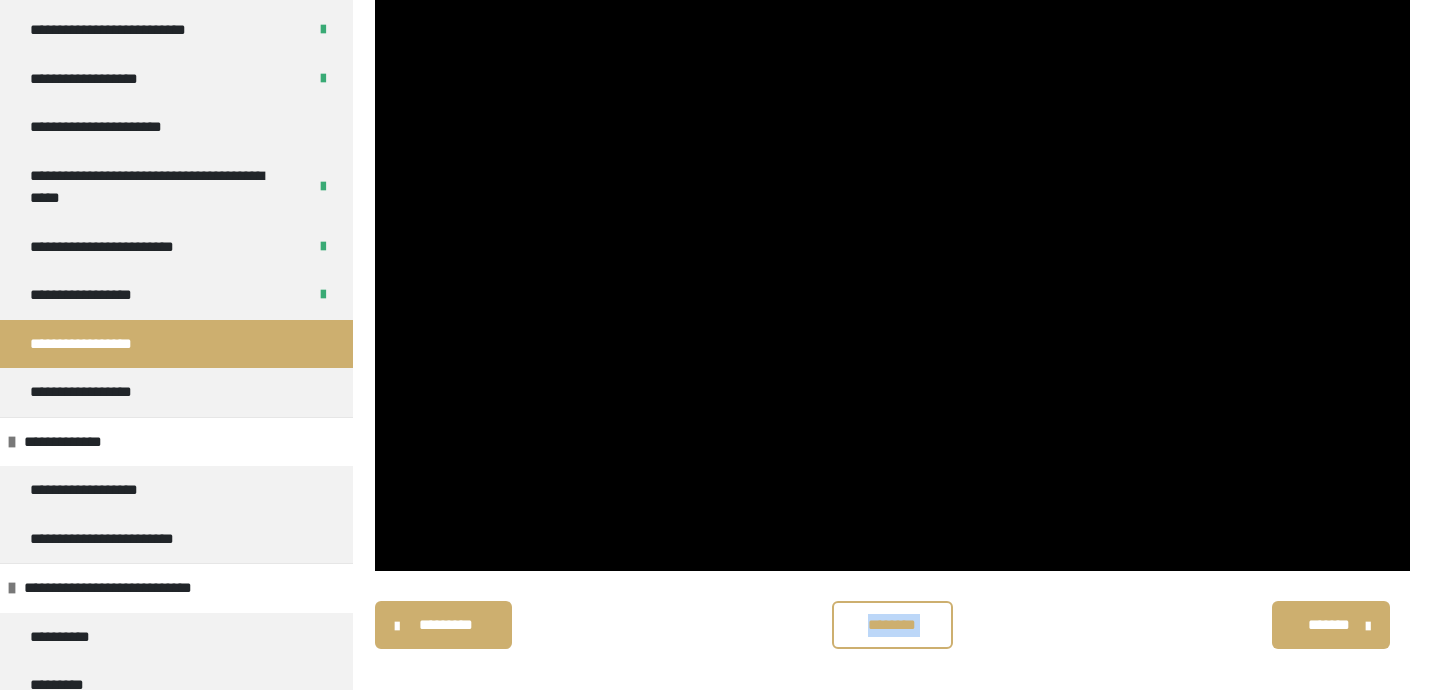 click on "********* ******** *******" at bounding box center (892, 625) 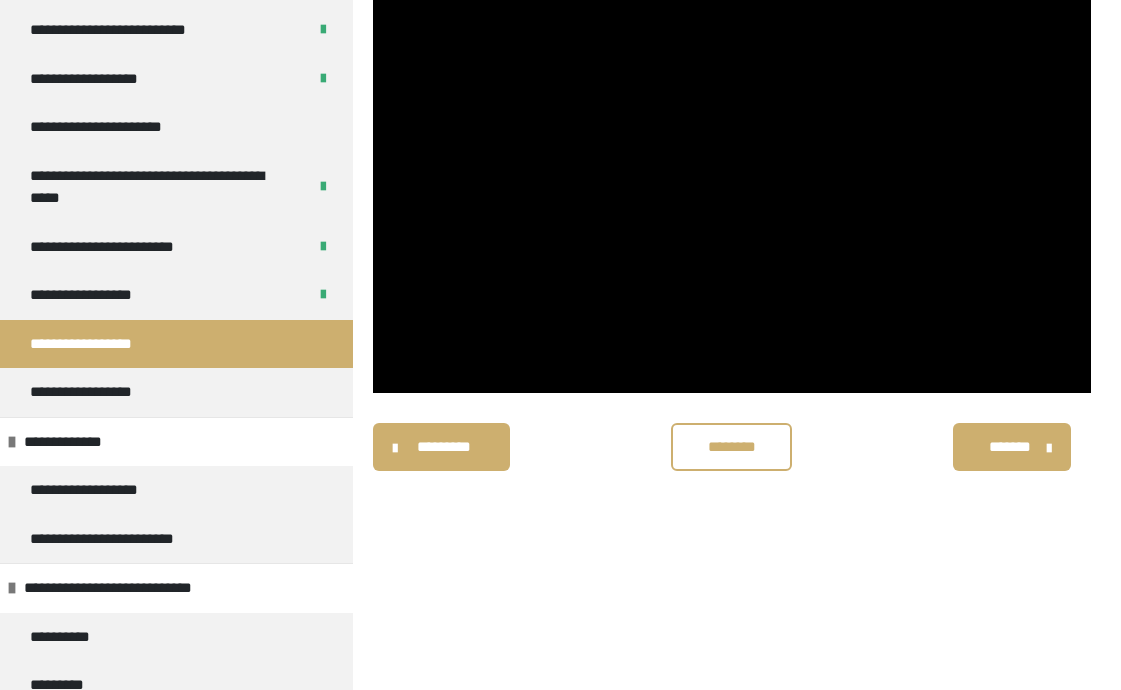 click on "********" at bounding box center [731, 447] 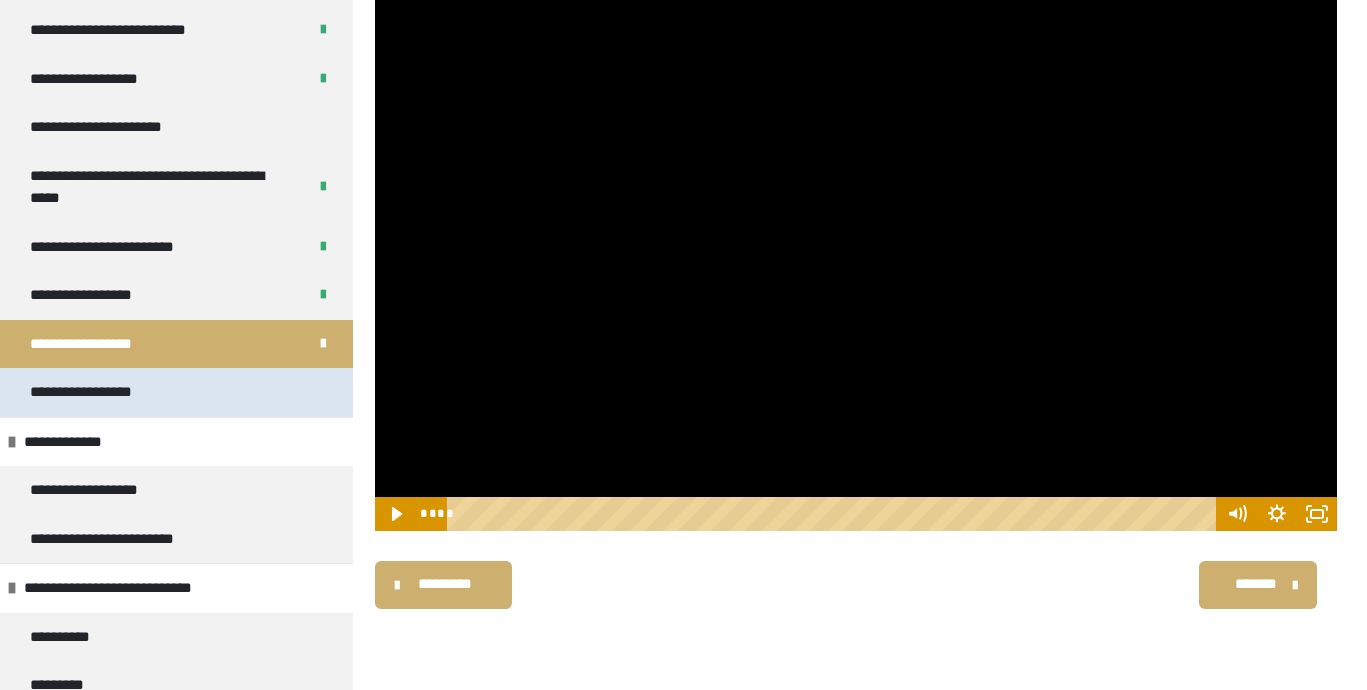 click on "**********" at bounding box center (176, 392) 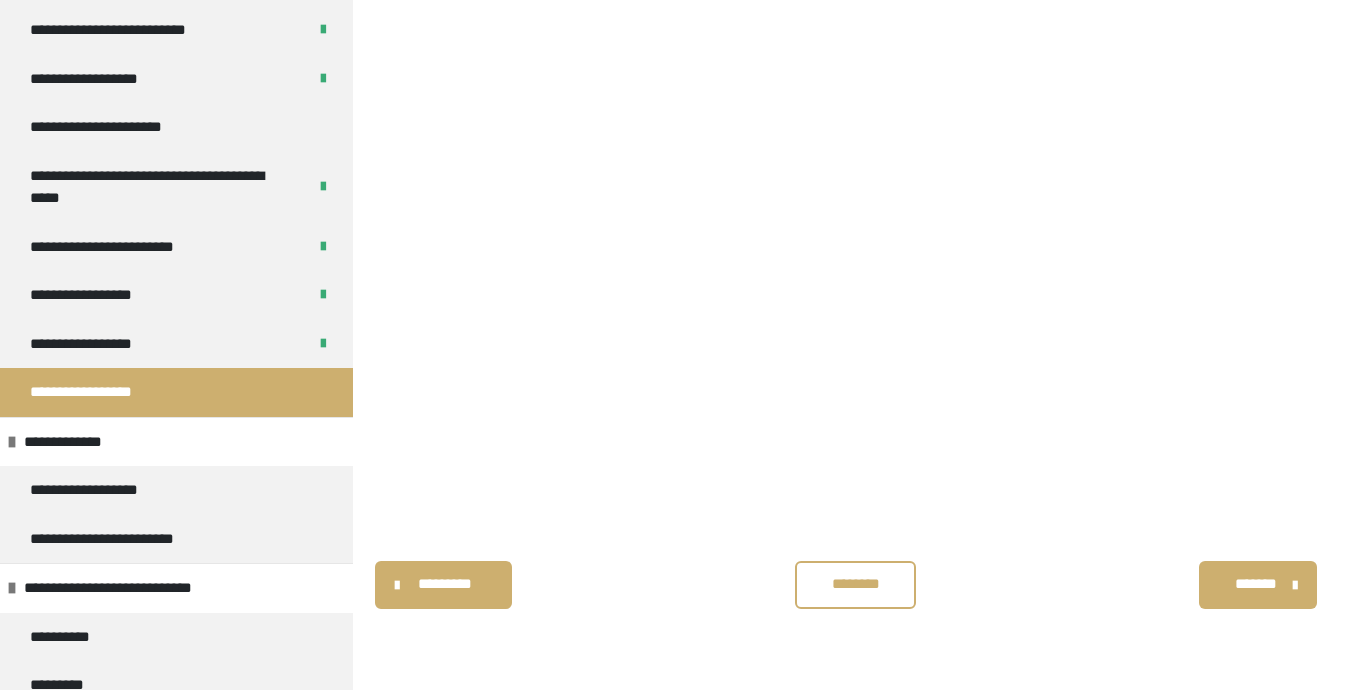 click at bounding box center [856, 260] 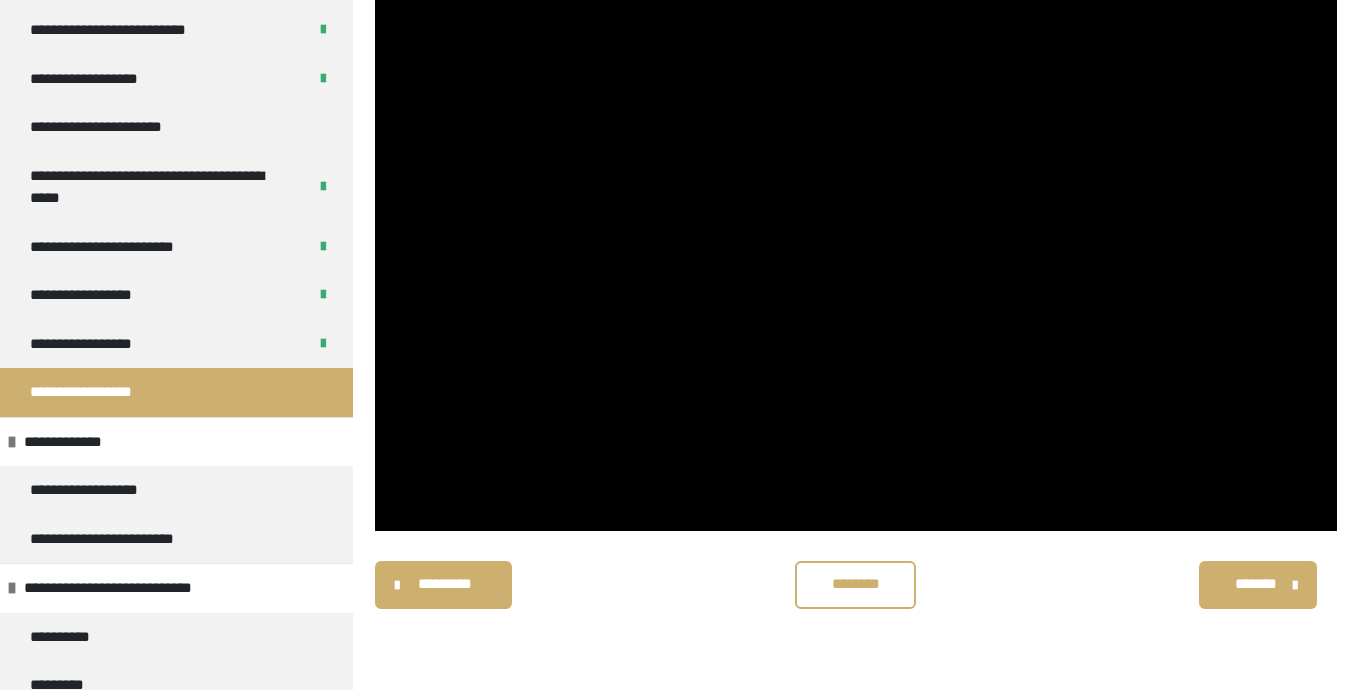 click on "********" at bounding box center [855, 584] 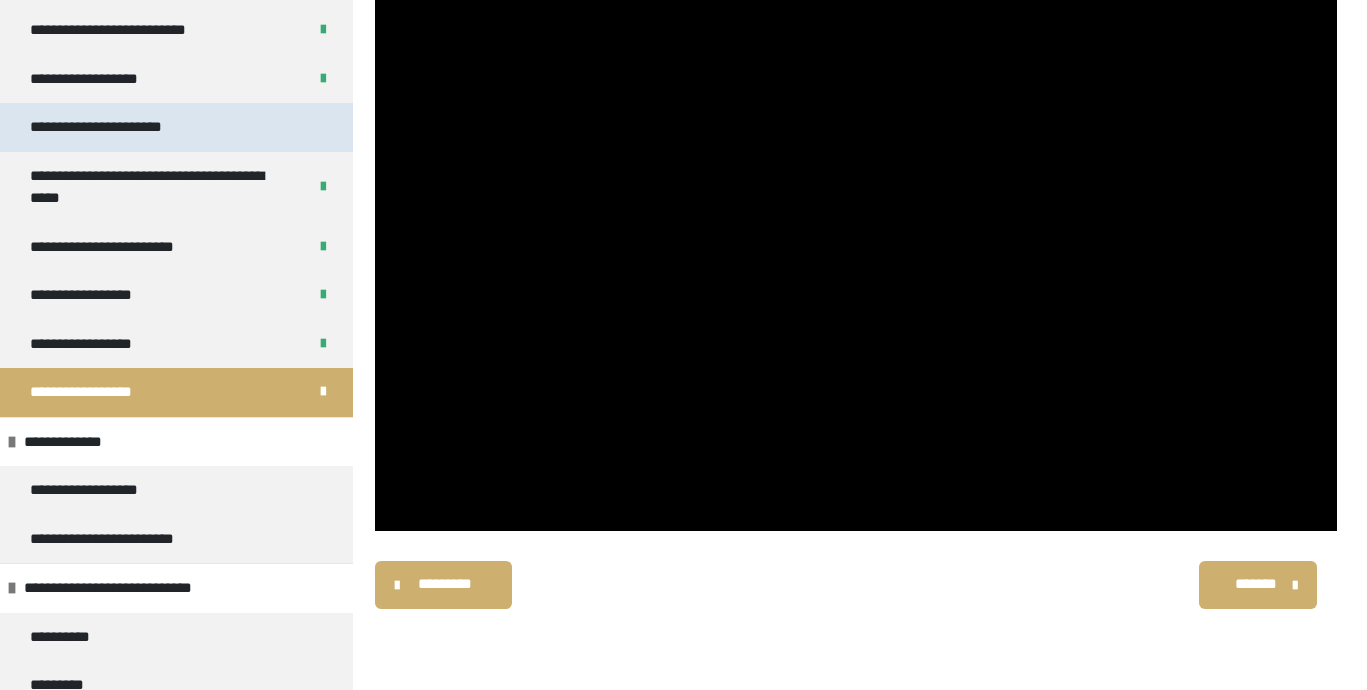 click on "**********" at bounding box center (176, 127) 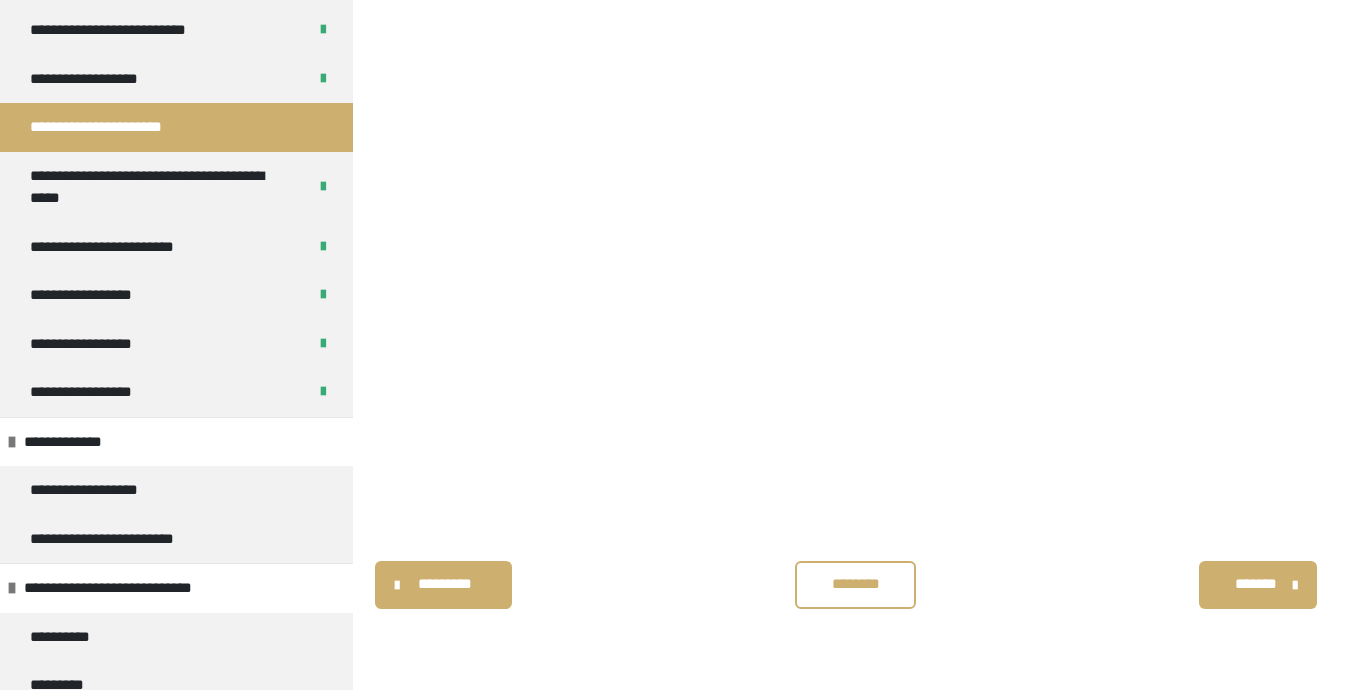click on "********" at bounding box center [855, 584] 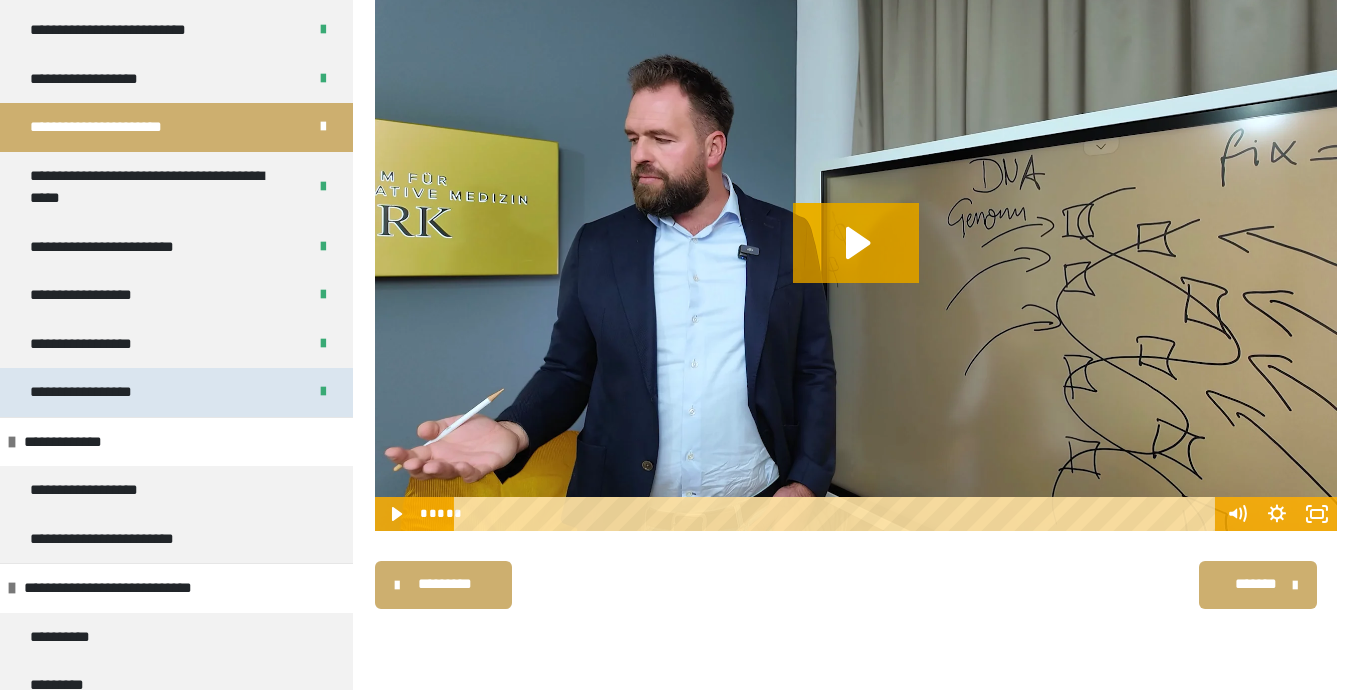 click on "**********" at bounding box center (176, 392) 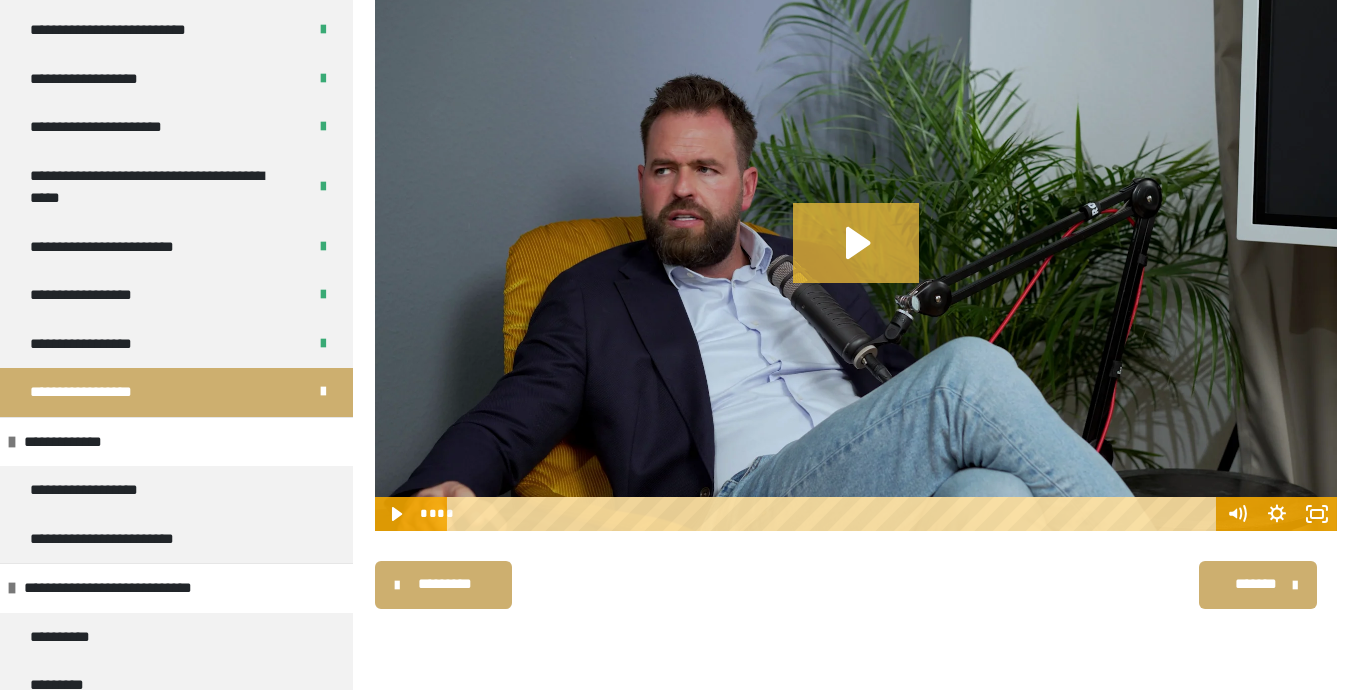 click at bounding box center (856, 260) 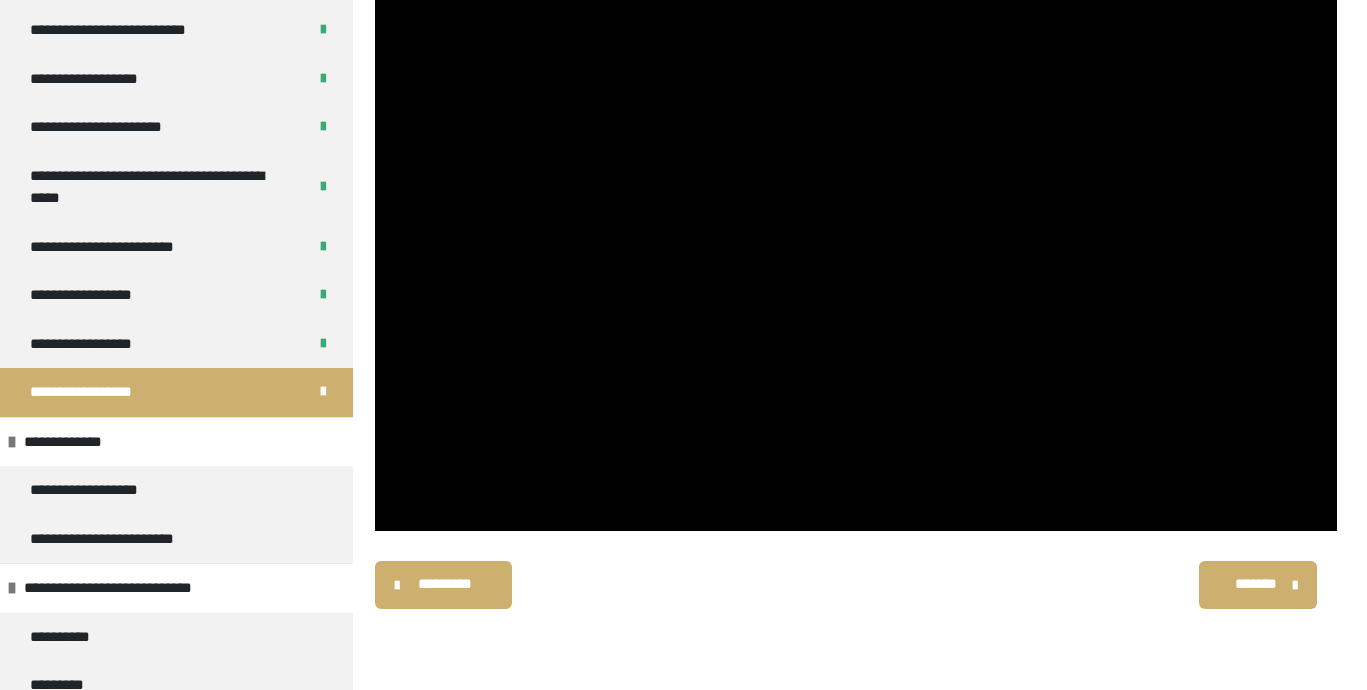 click on "********* ******** *******" at bounding box center (856, 585) 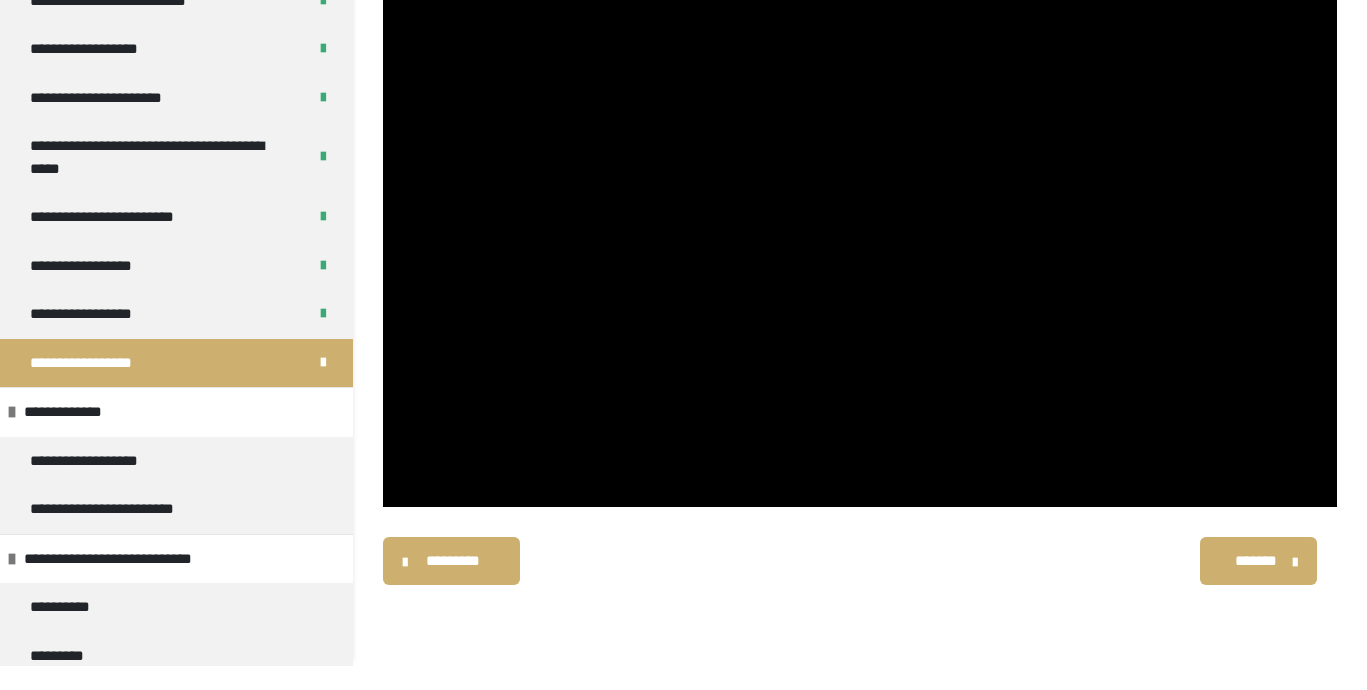 scroll, scrollTop: 34, scrollLeft: 0, axis: vertical 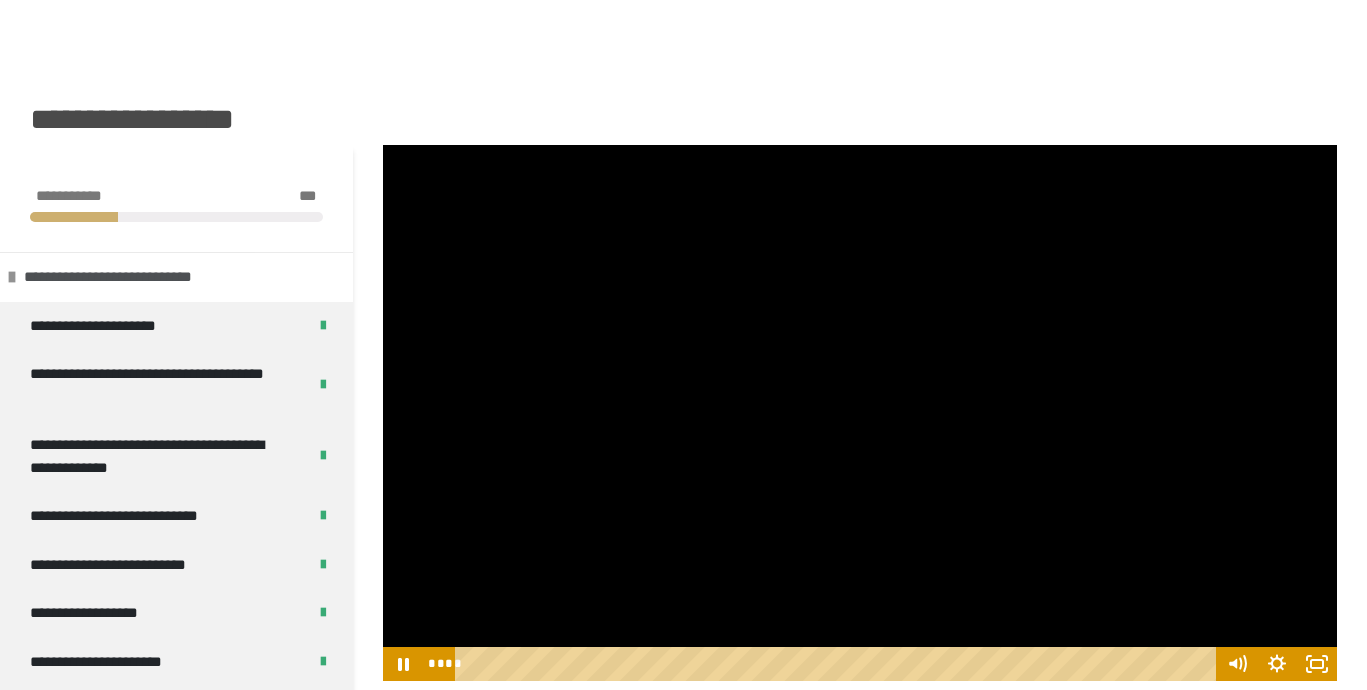 click on "**********" at bounding box center (133, 277) 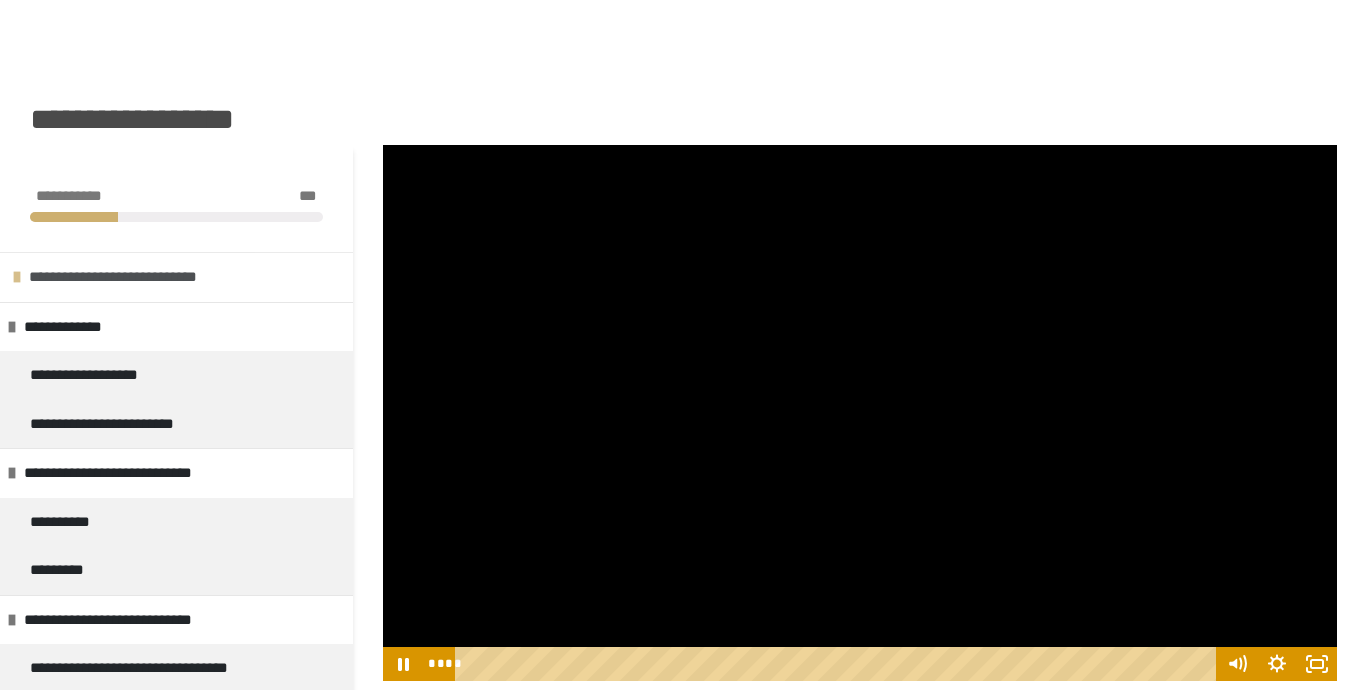 click on "**********" at bounding box center [138, 277] 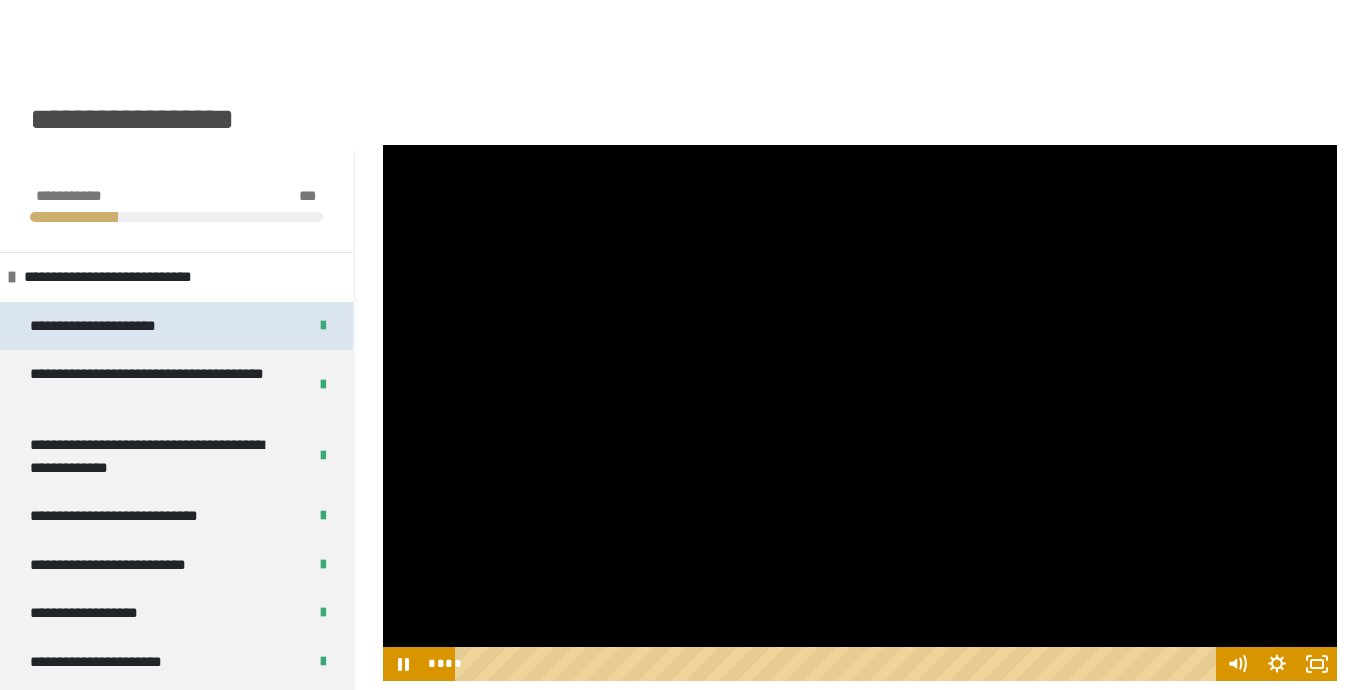 click on "**********" at bounding box center (176, 326) 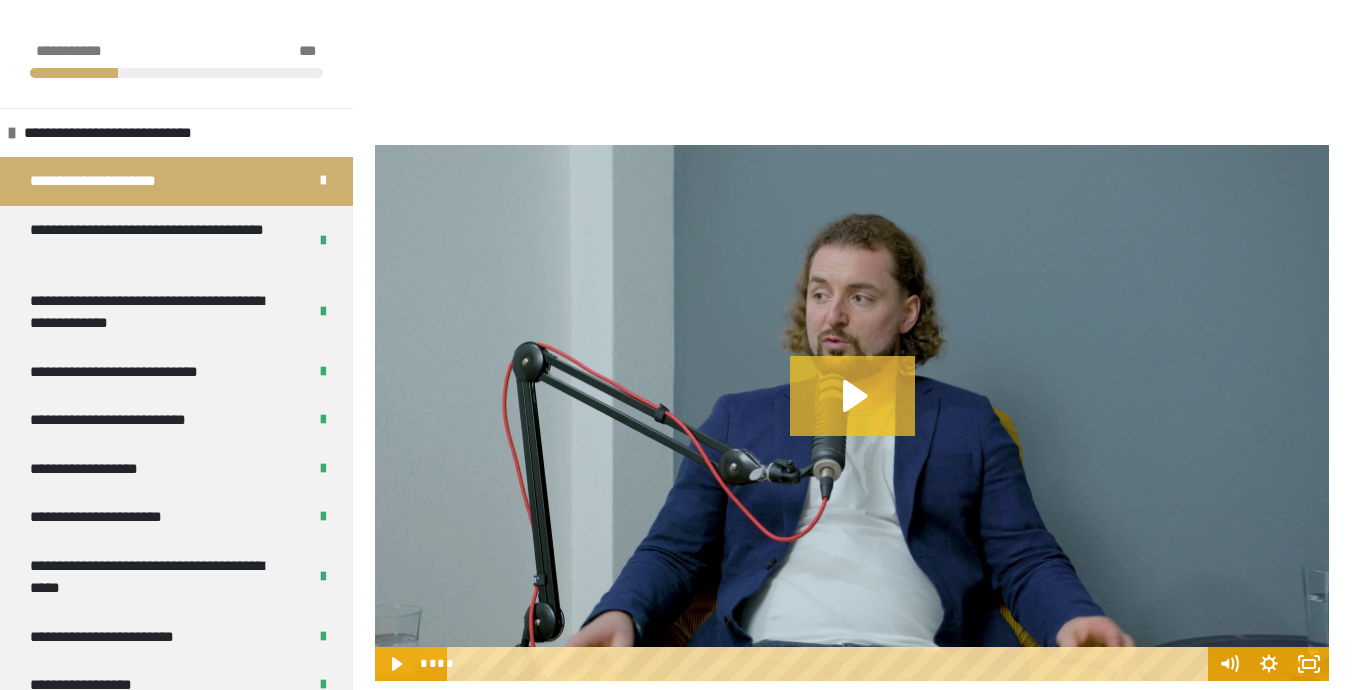 scroll, scrollTop: 301, scrollLeft: 0, axis: vertical 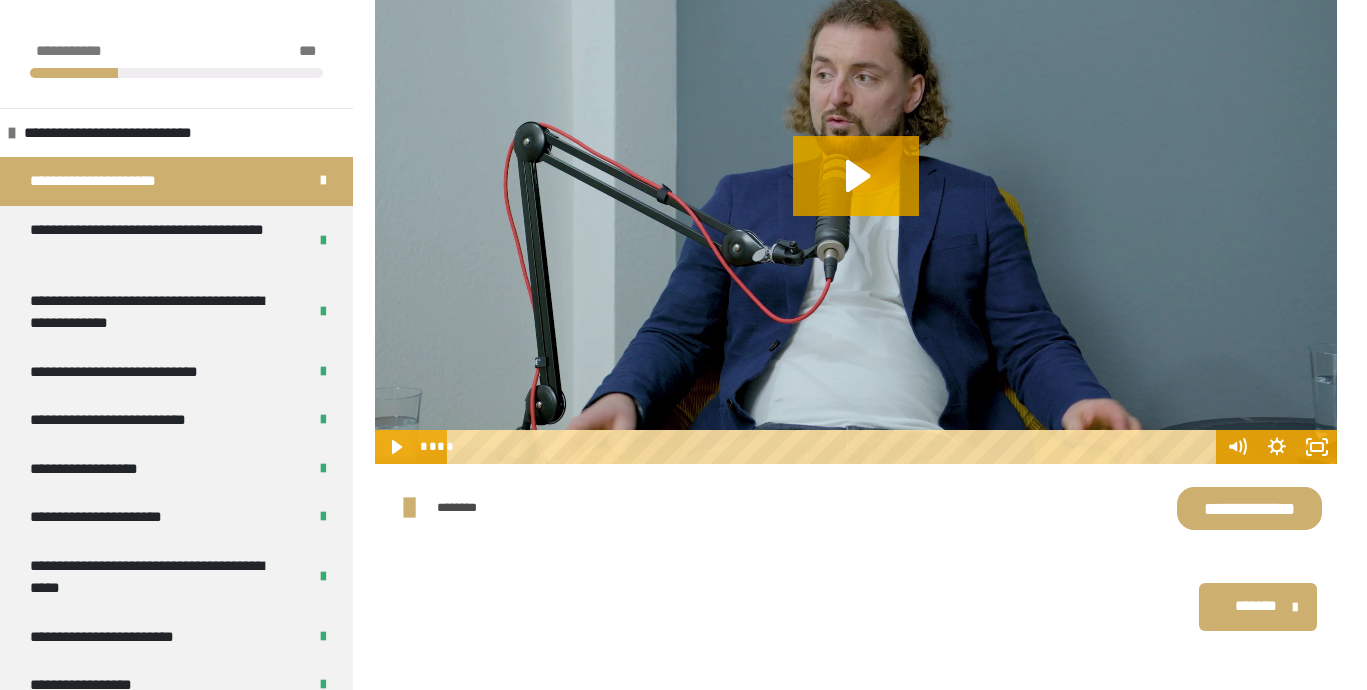 click on "********" at bounding box center (471, 508) 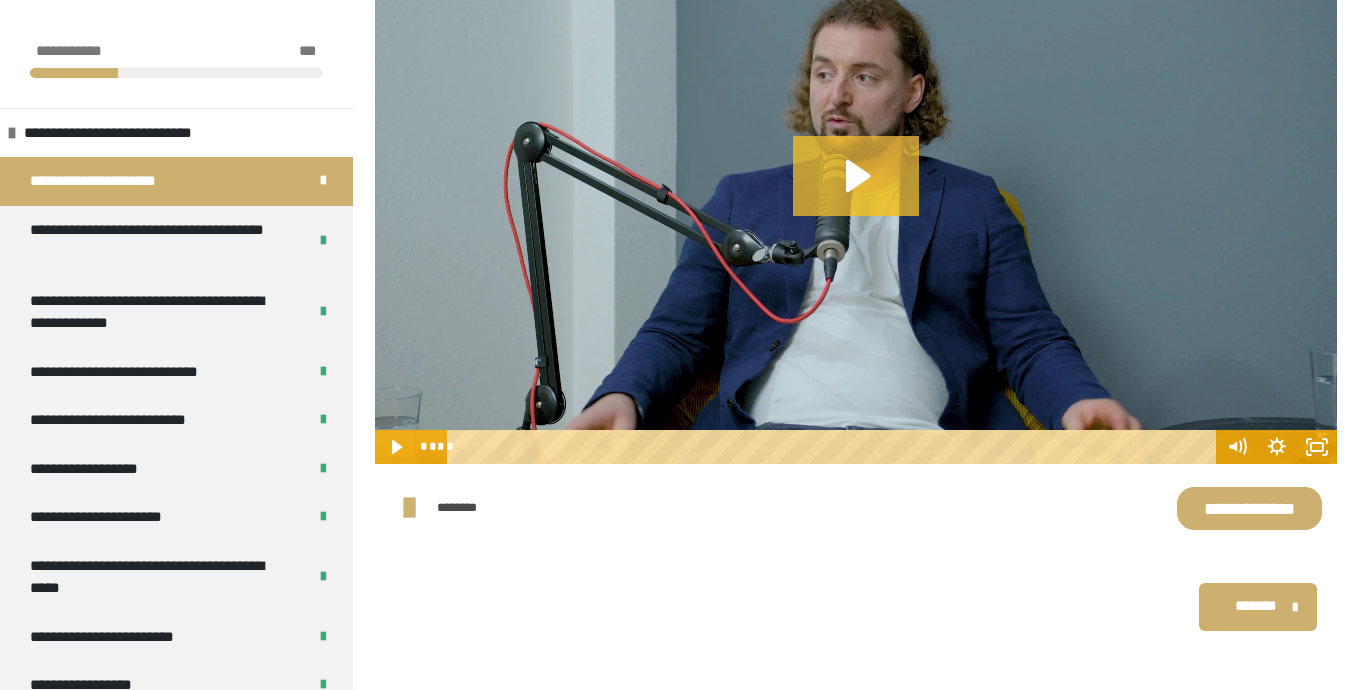 click 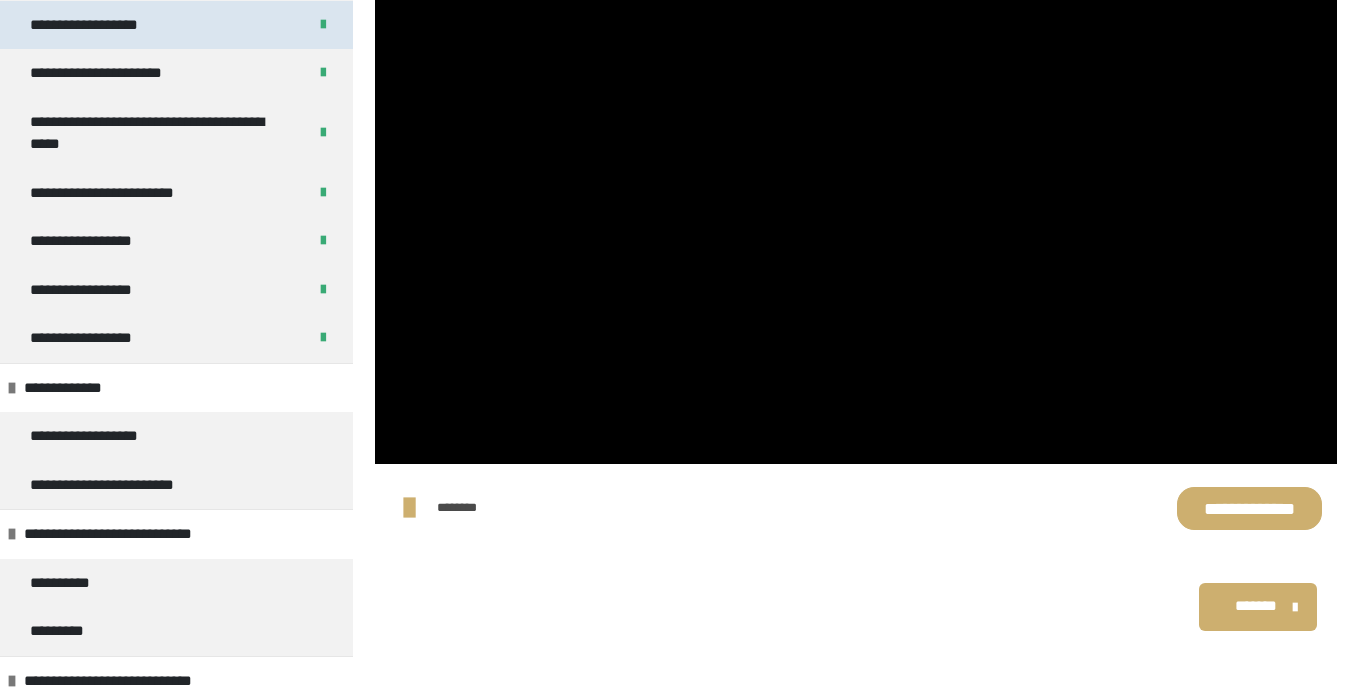 scroll, scrollTop: 463, scrollLeft: 0, axis: vertical 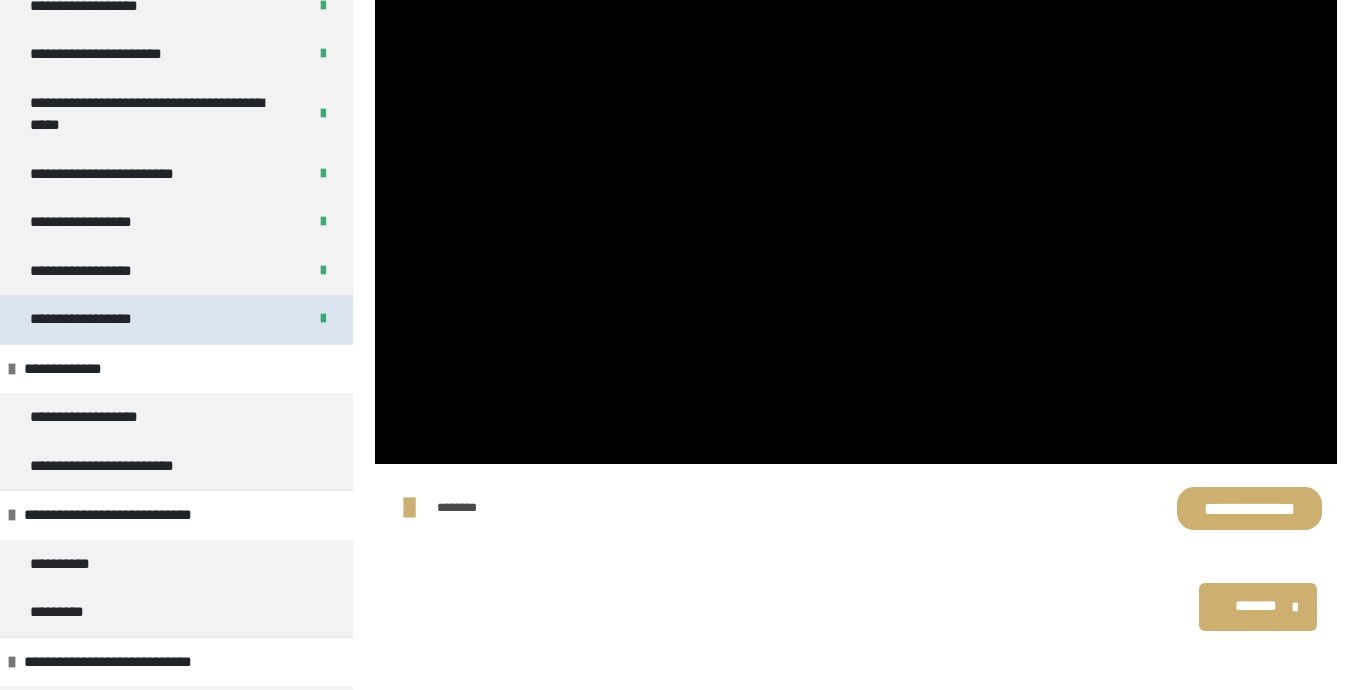 click on "**********" at bounding box center (176, 319) 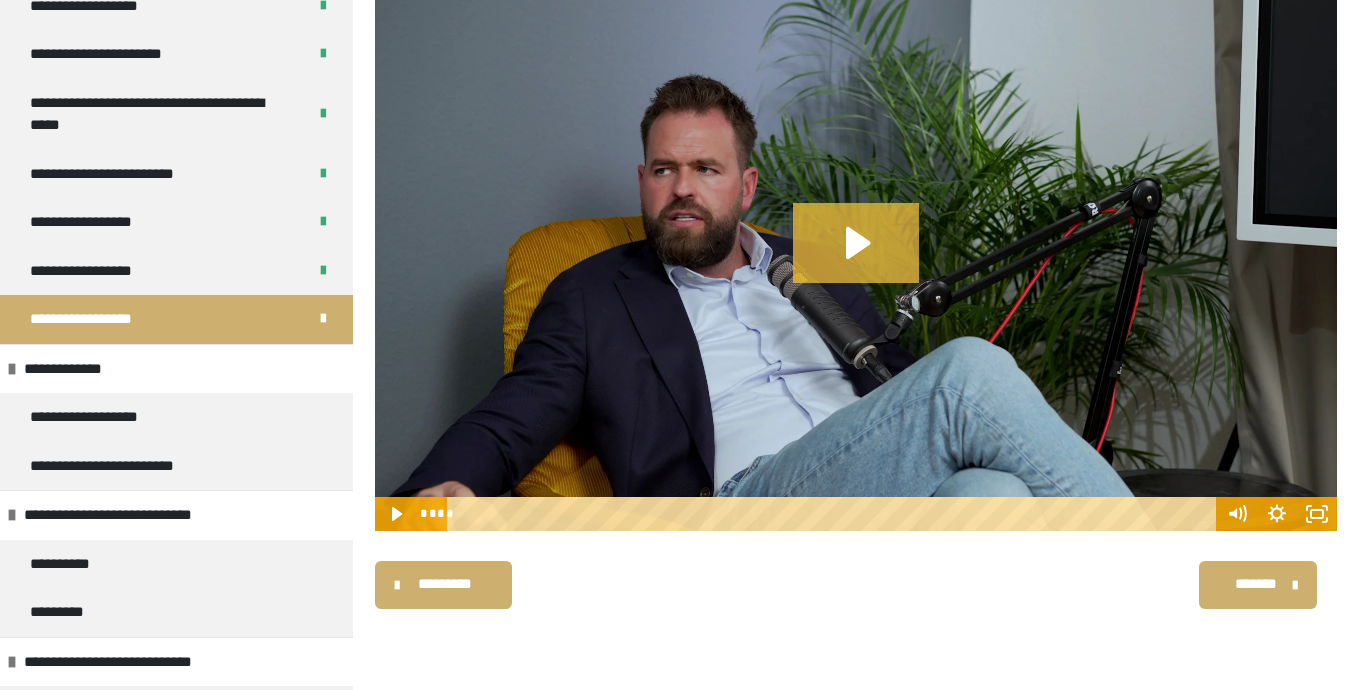 click 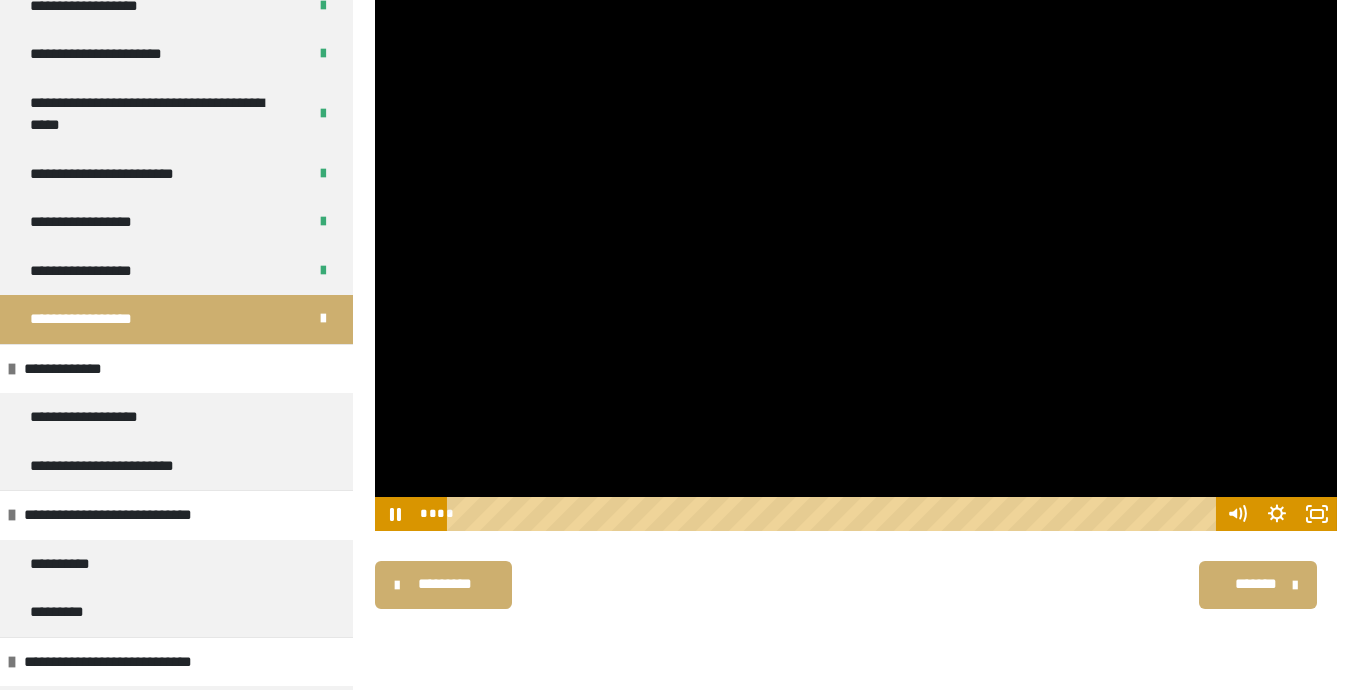 click on "********* ******** *******" at bounding box center (856, 585) 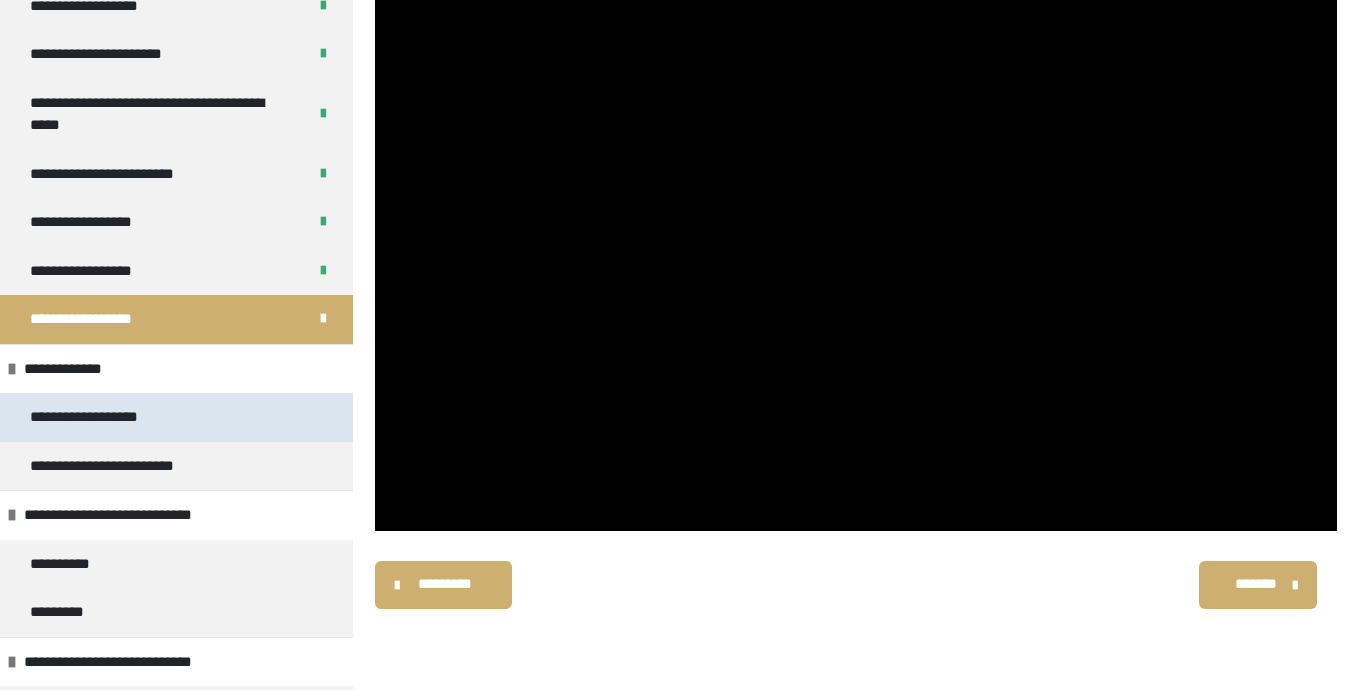 click on "**********" at bounding box center [176, 417] 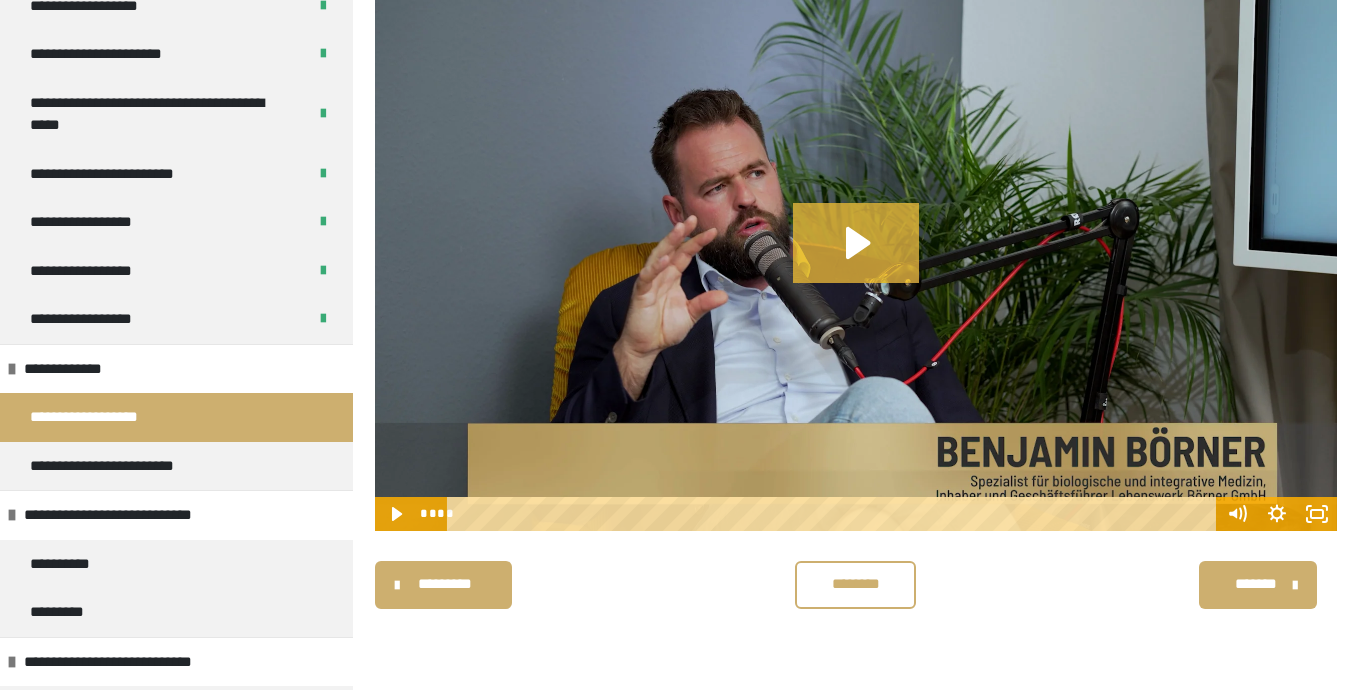 click 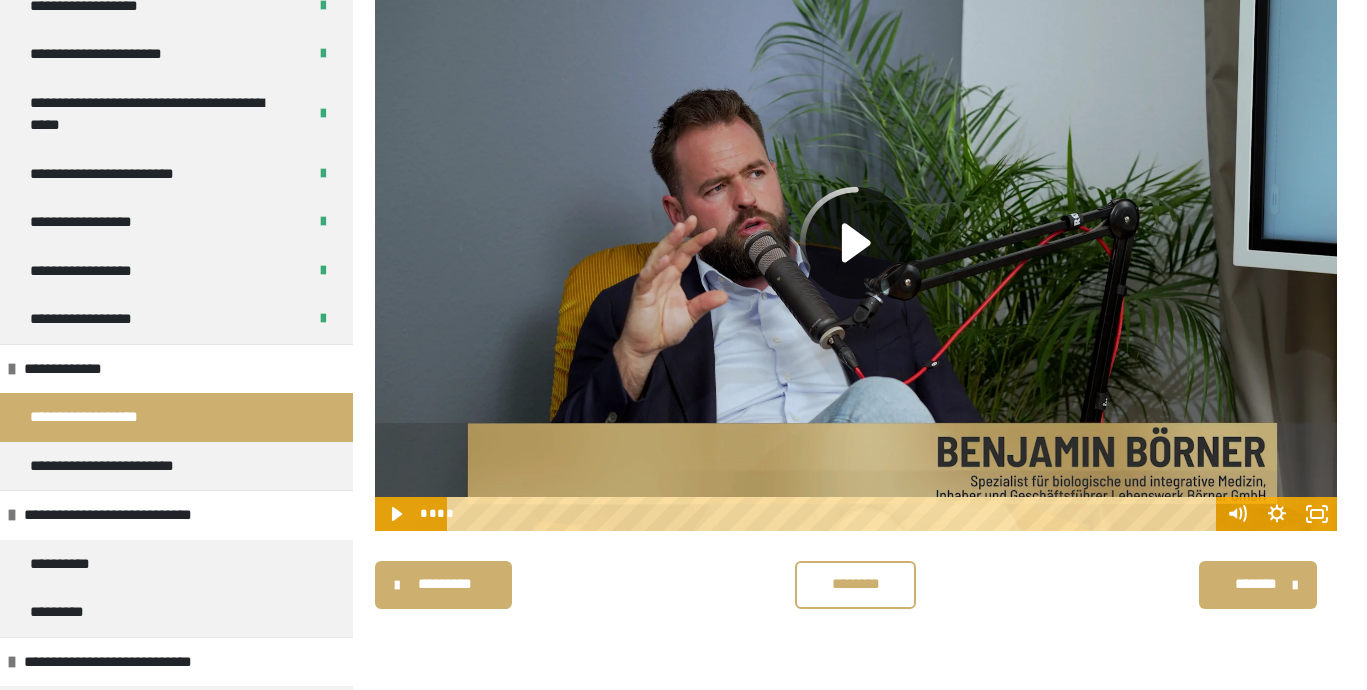 click on "********" at bounding box center [855, 584] 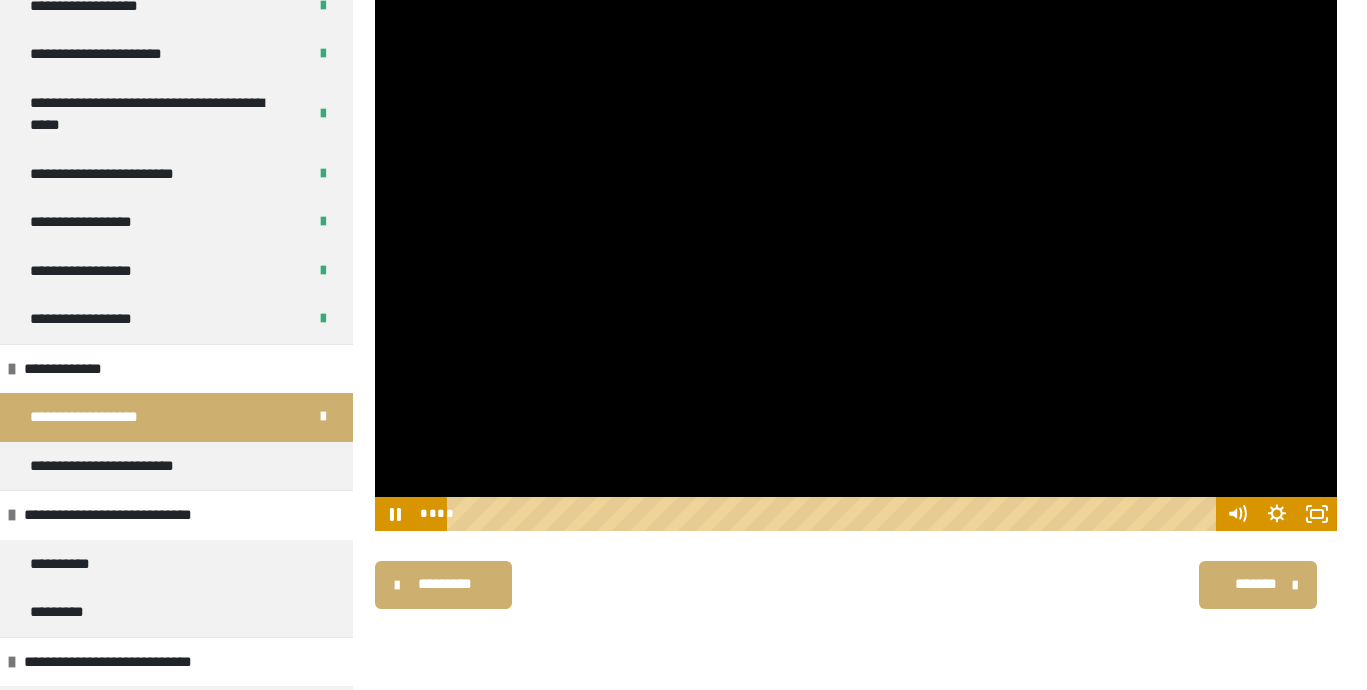 scroll, scrollTop: 185, scrollLeft: 0, axis: vertical 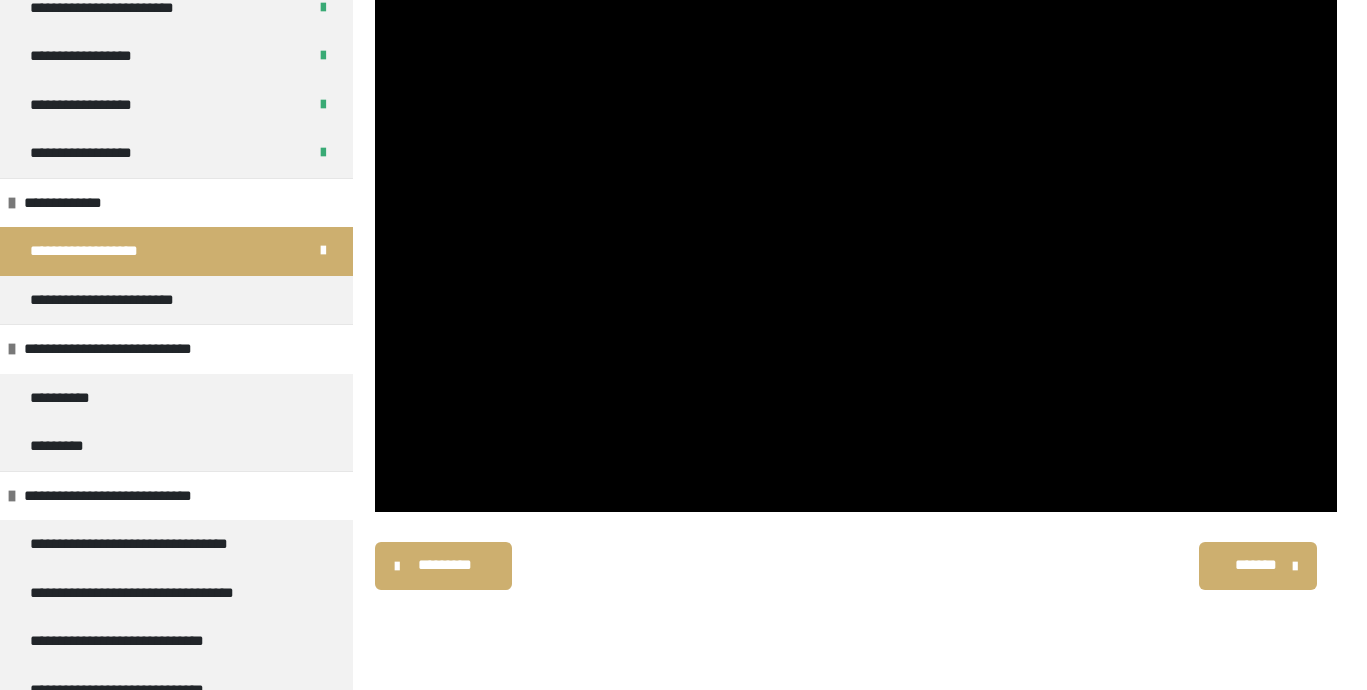 click at bounding box center [323, 251] 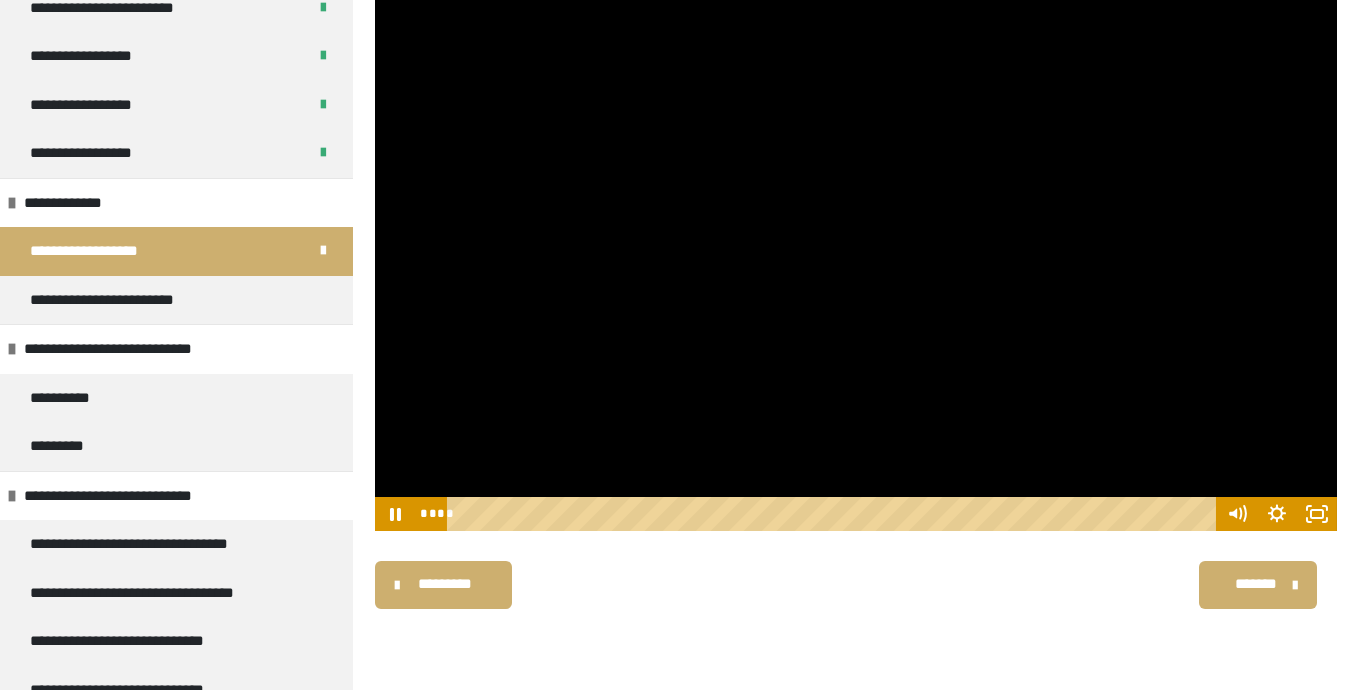 scroll, scrollTop: 166, scrollLeft: 0, axis: vertical 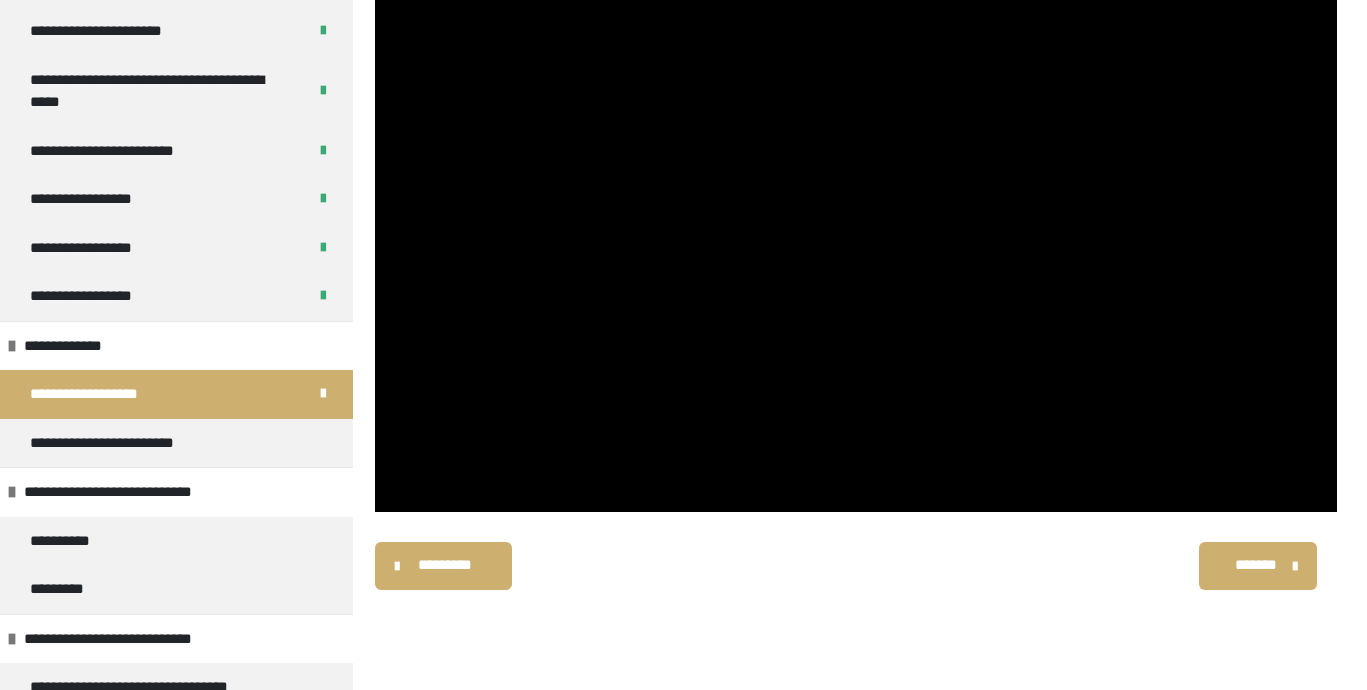 click on "********* ******** *******" at bounding box center [856, 566] 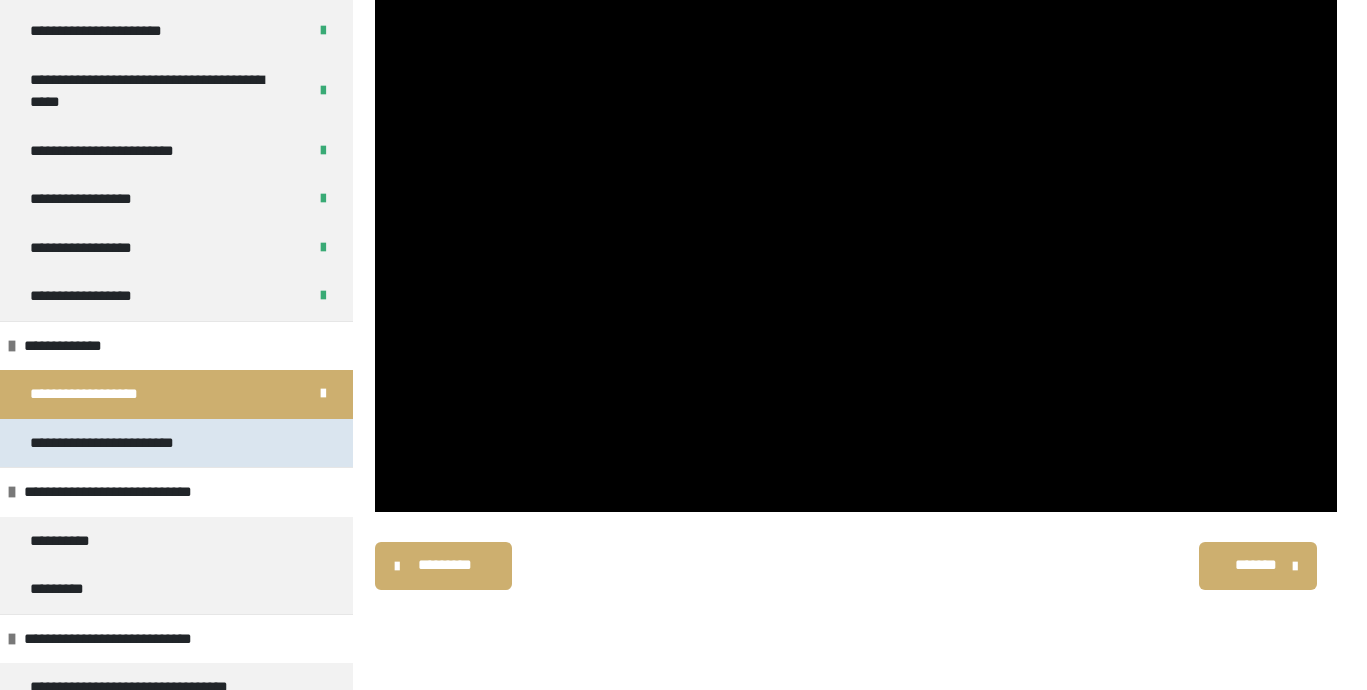 click on "**********" at bounding box center [132, 443] 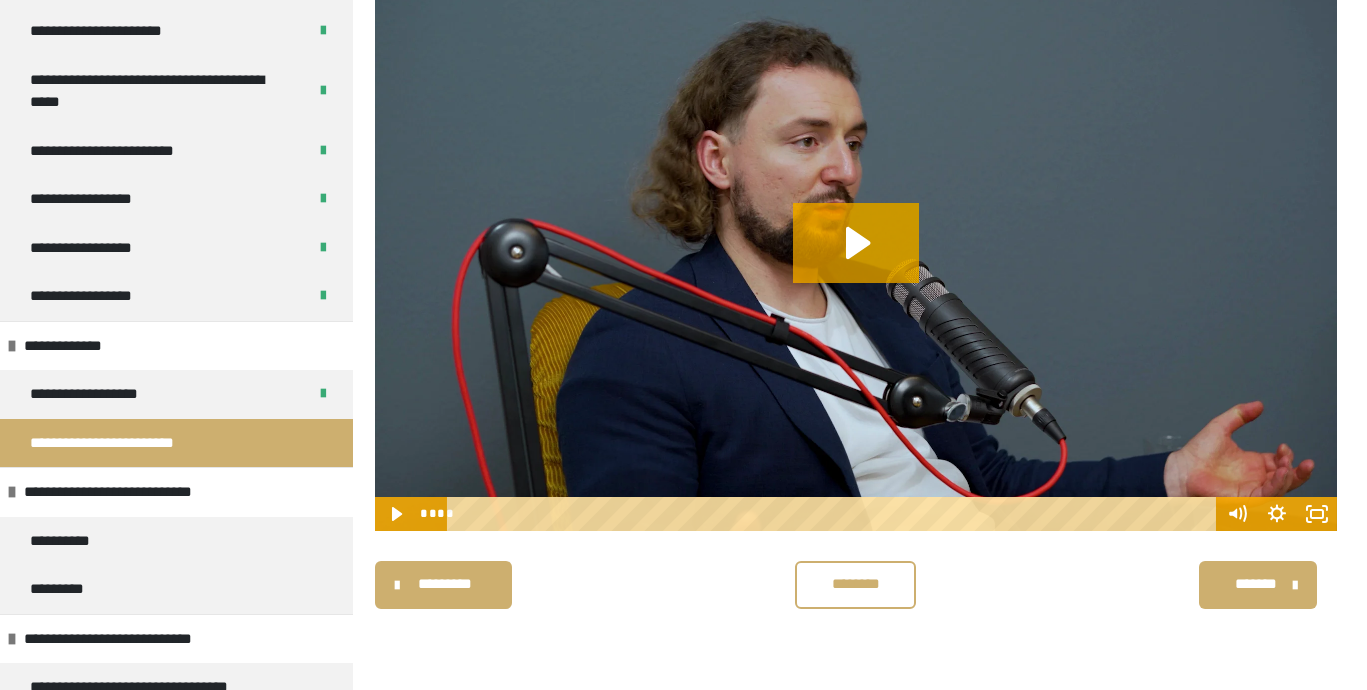 click at bounding box center (856, 260) 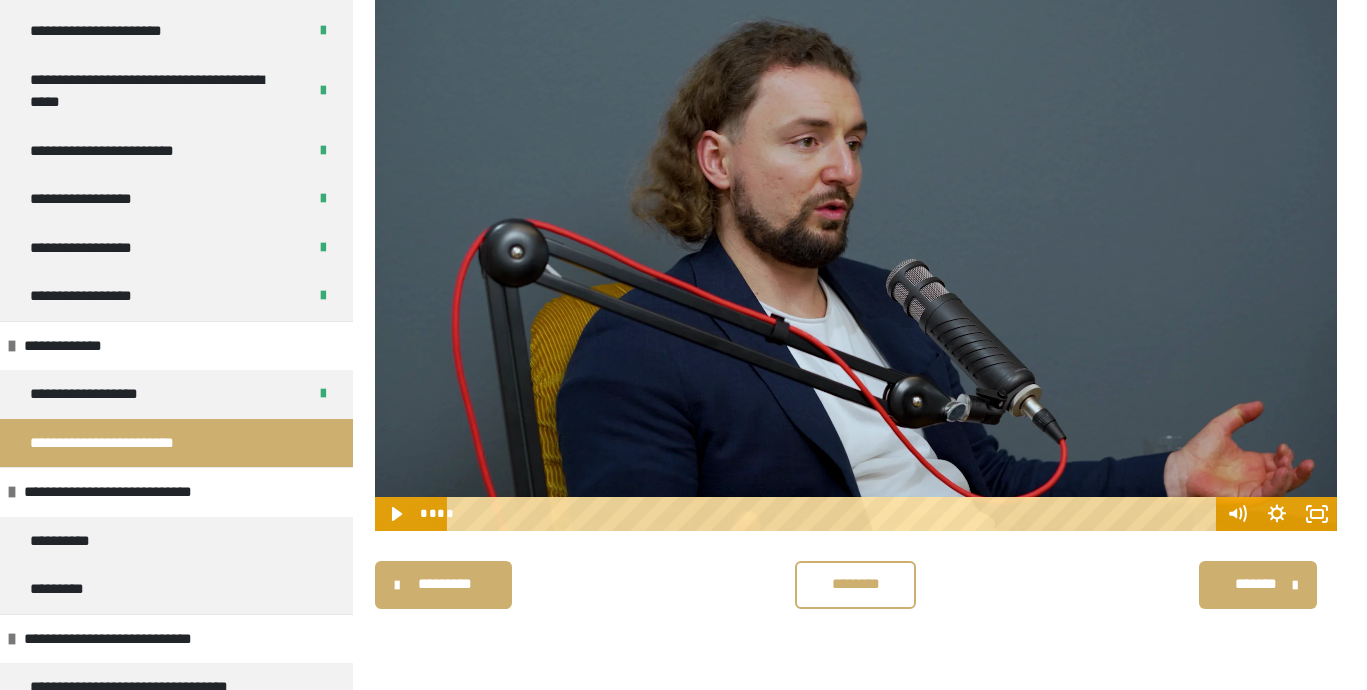 click on "********" at bounding box center [855, 584] 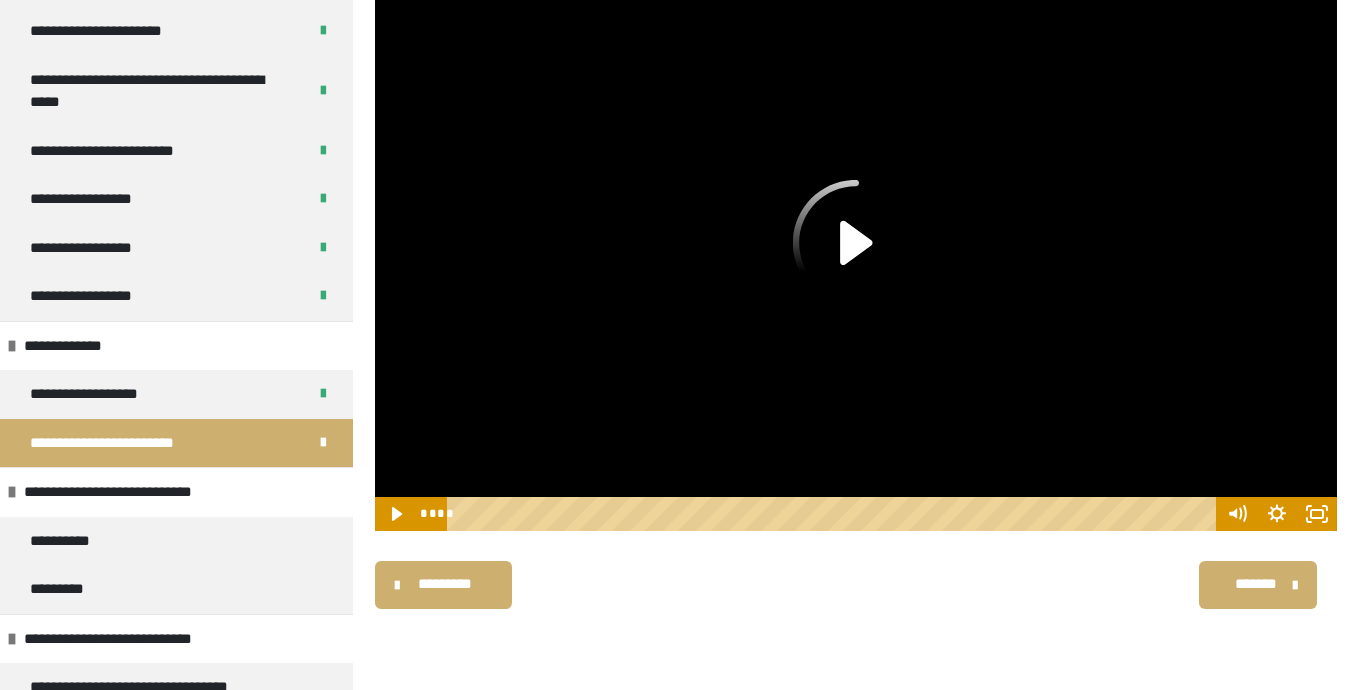click 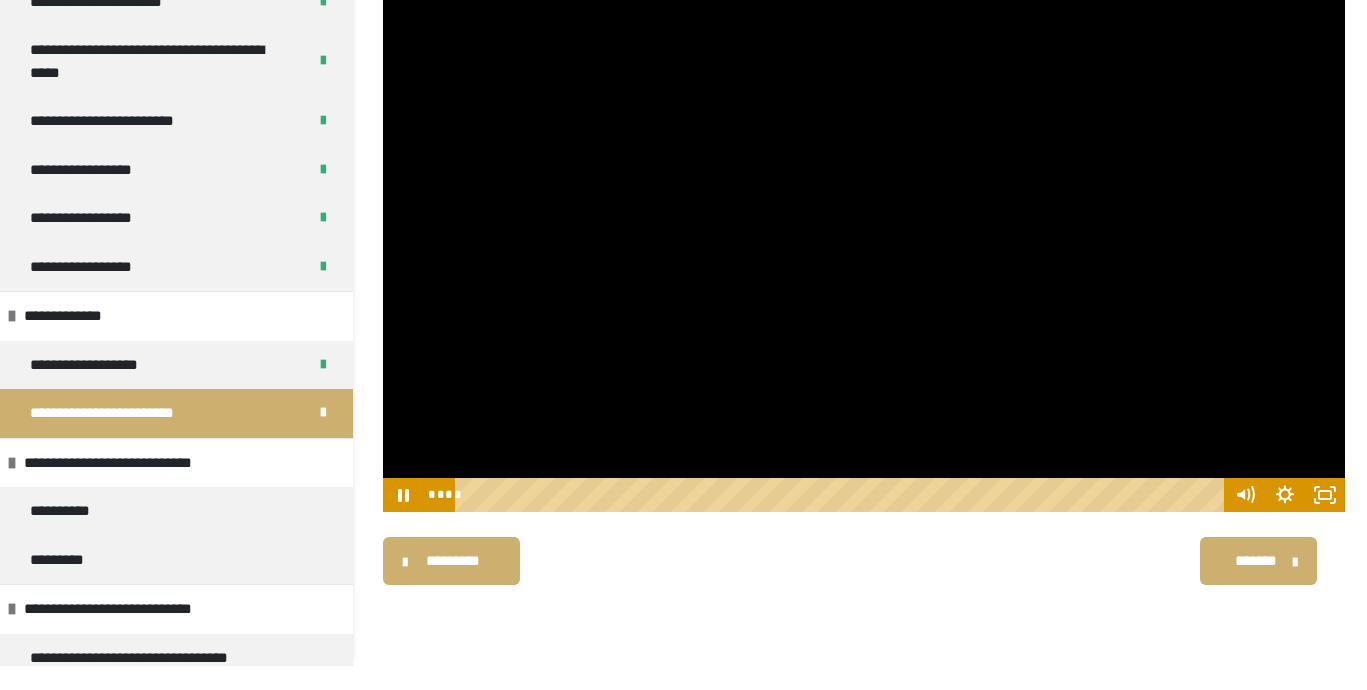 scroll, scrollTop: 113, scrollLeft: 0, axis: vertical 